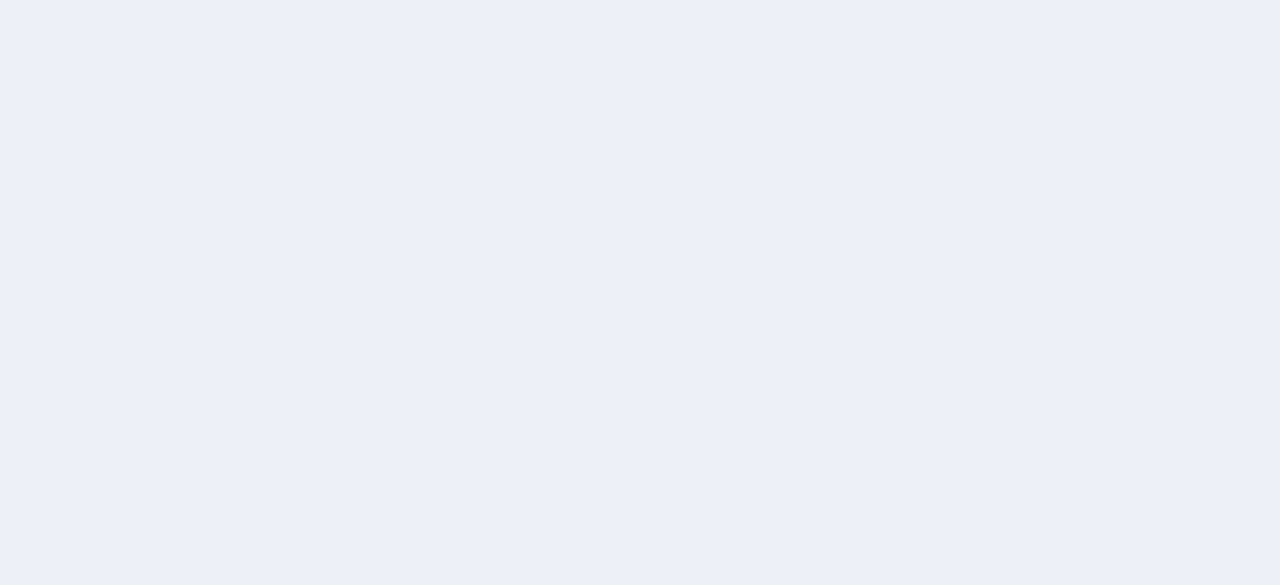 scroll, scrollTop: 0, scrollLeft: 0, axis: both 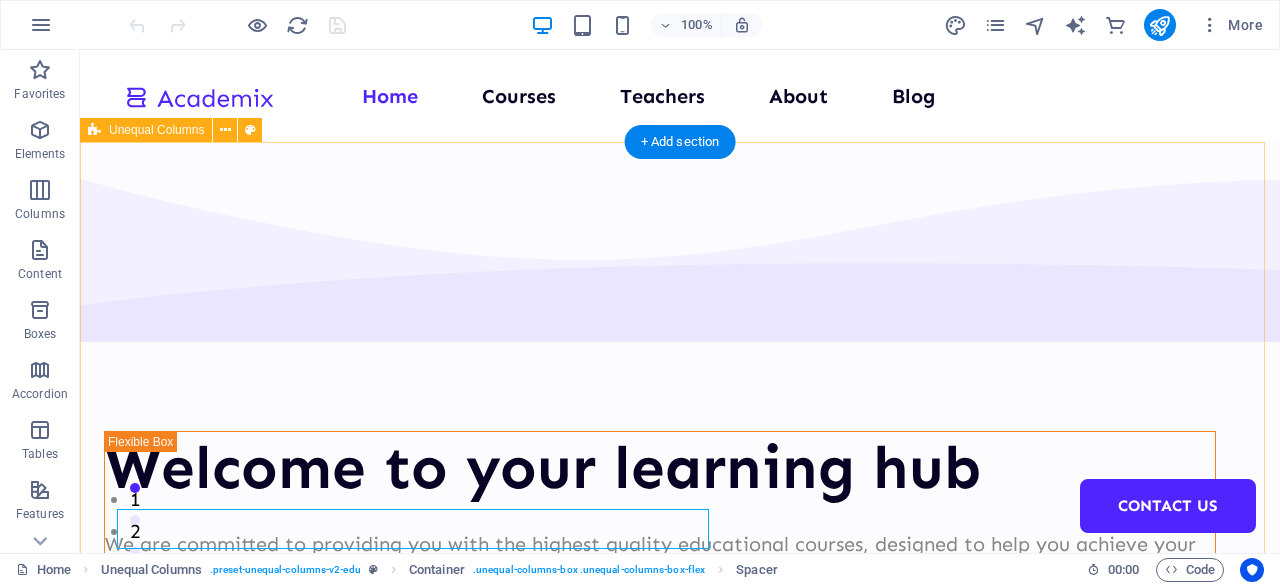 click on "Welcome to your learning hub We are committed to providing you with the highest quality educational courses, designed to help you achieve your personal and professional goals. Courses About Us" at bounding box center (680, 777) 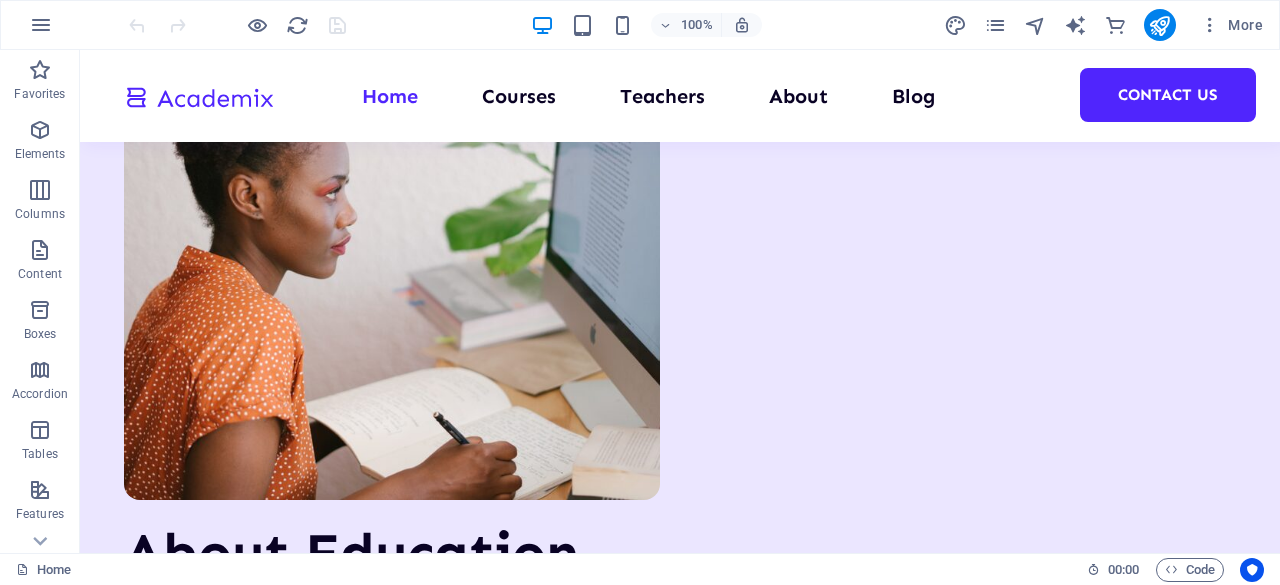 scroll, scrollTop: 5203, scrollLeft: 0, axis: vertical 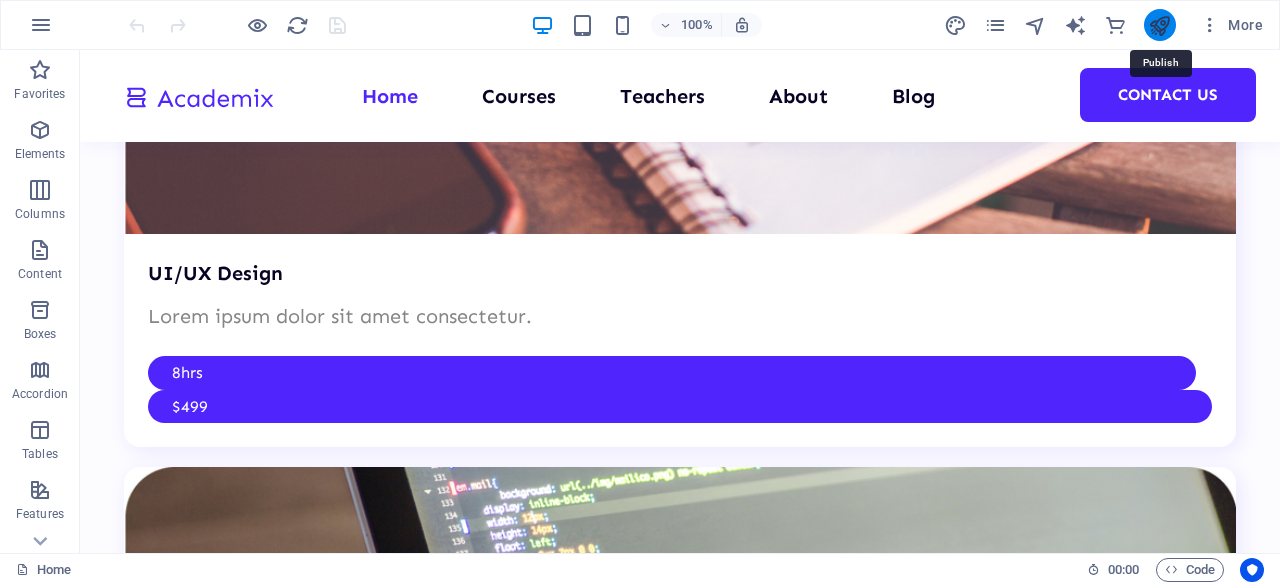 click at bounding box center [1159, 25] 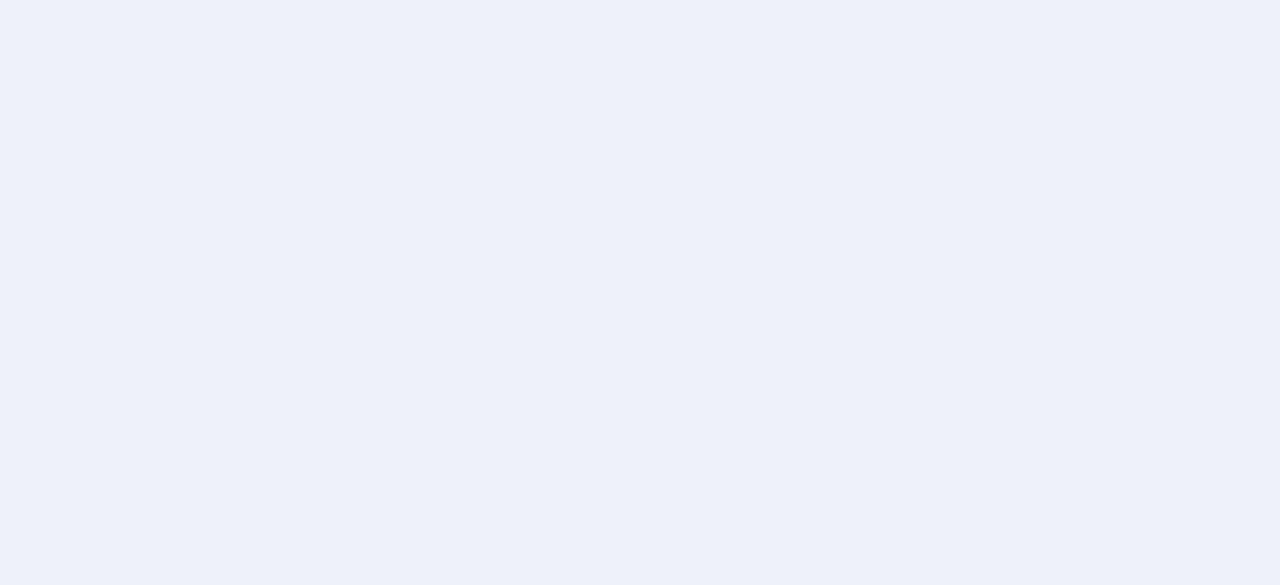 scroll, scrollTop: 0, scrollLeft: 0, axis: both 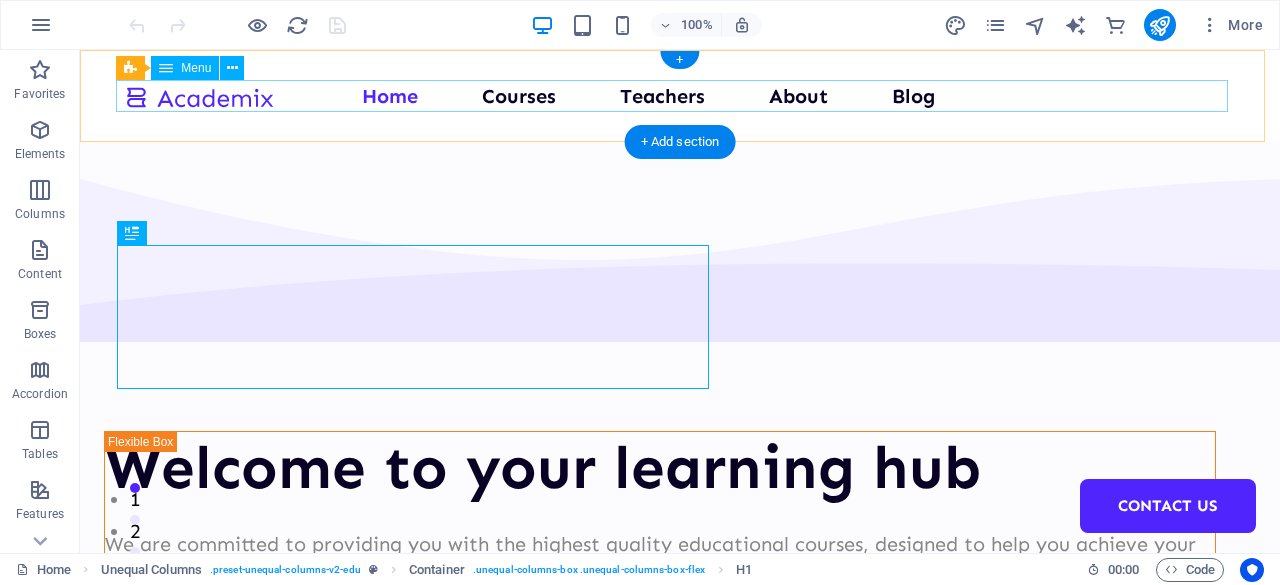click on "Home Courses Teachers About Blog Contact Us" at bounding box center (680, 96) 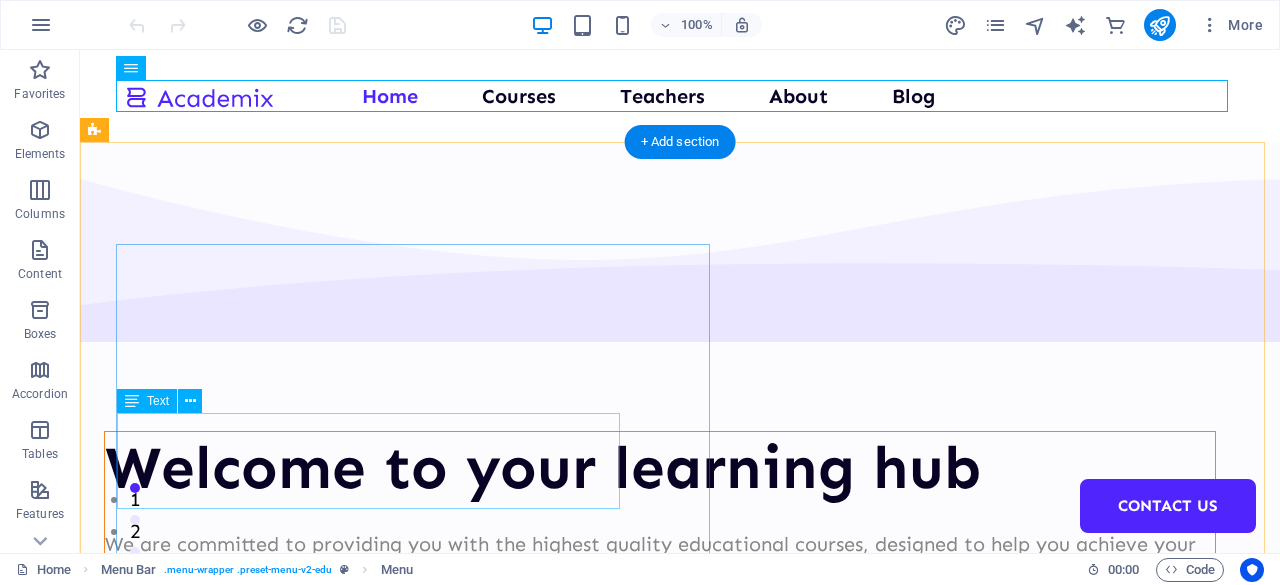 click on "We are committed to providing you with the highest quality educational courses, designed to help you achieve your personal and professional goals." at bounding box center (660, 560) 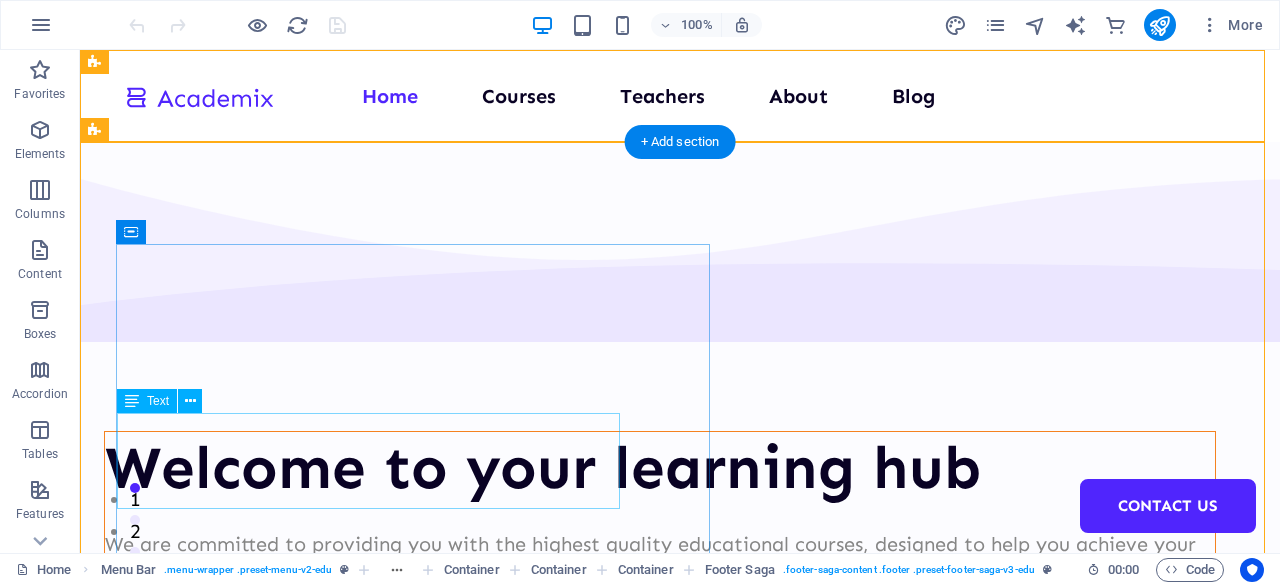 click on "We are committed to providing you with the highest quality educational courses, designed to help you achieve your personal and professional goals." at bounding box center (660, 560) 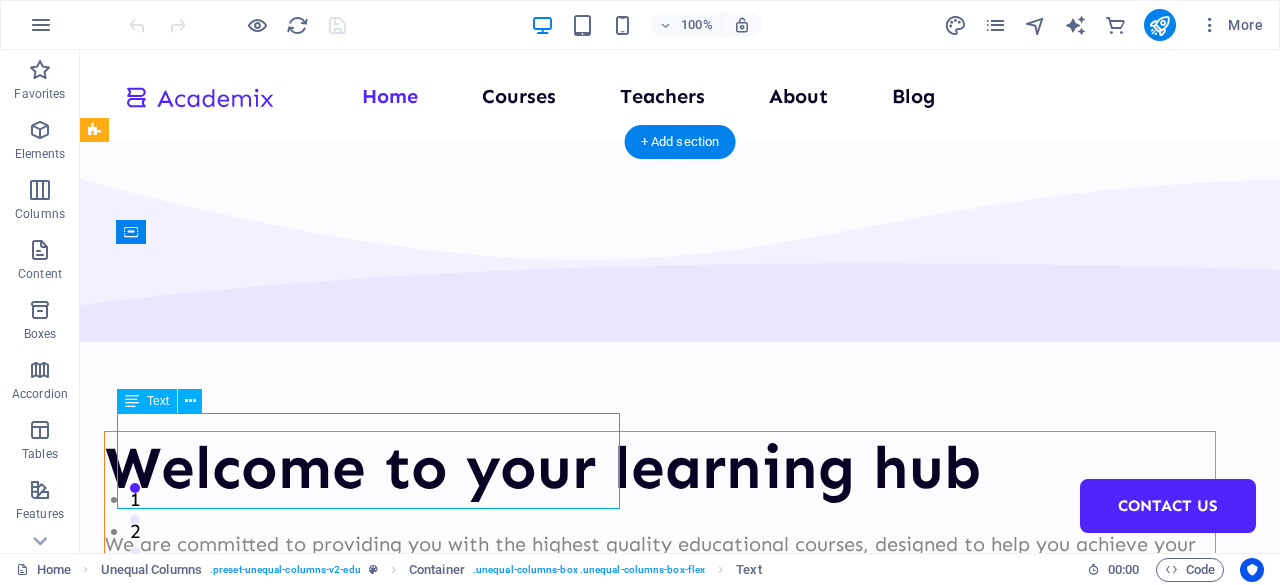 click on "We are committed to providing you with the highest quality educational courses, designed to help you achieve your personal and professional goals." at bounding box center [660, 560] 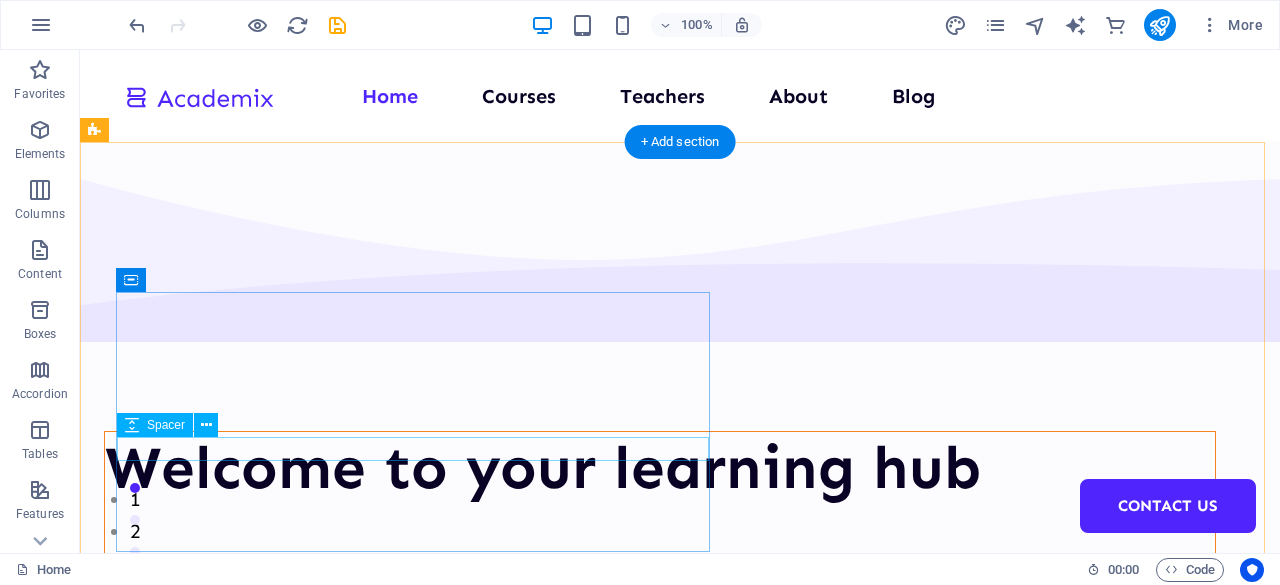 click at bounding box center (660, 516) 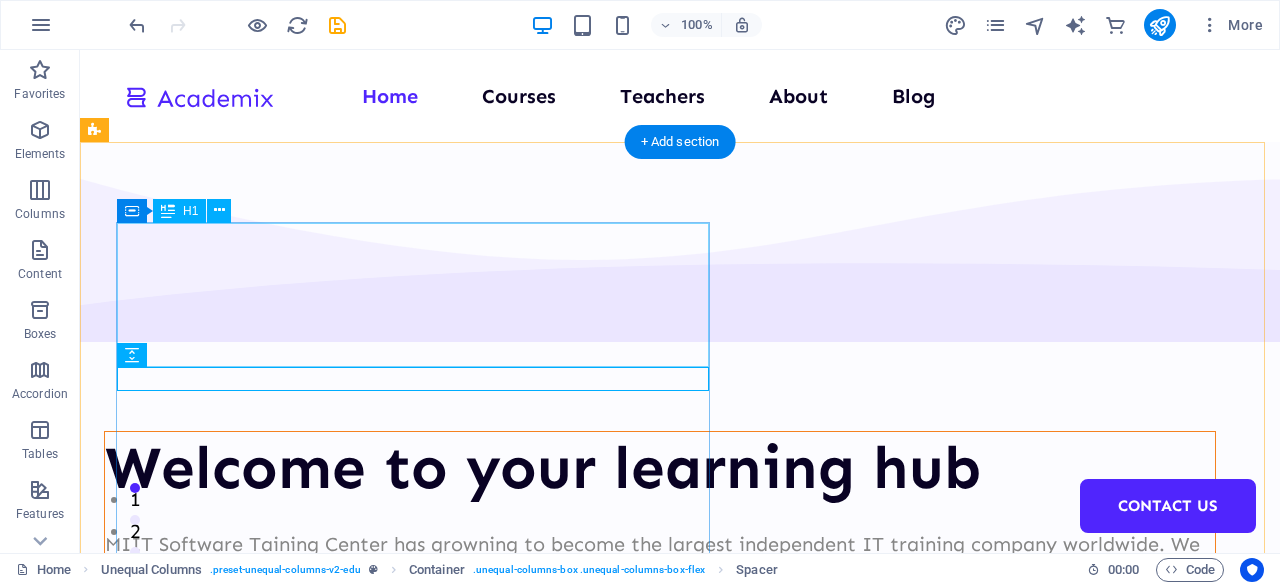 click on "Welcome to your learning hub" at bounding box center [660, 468] 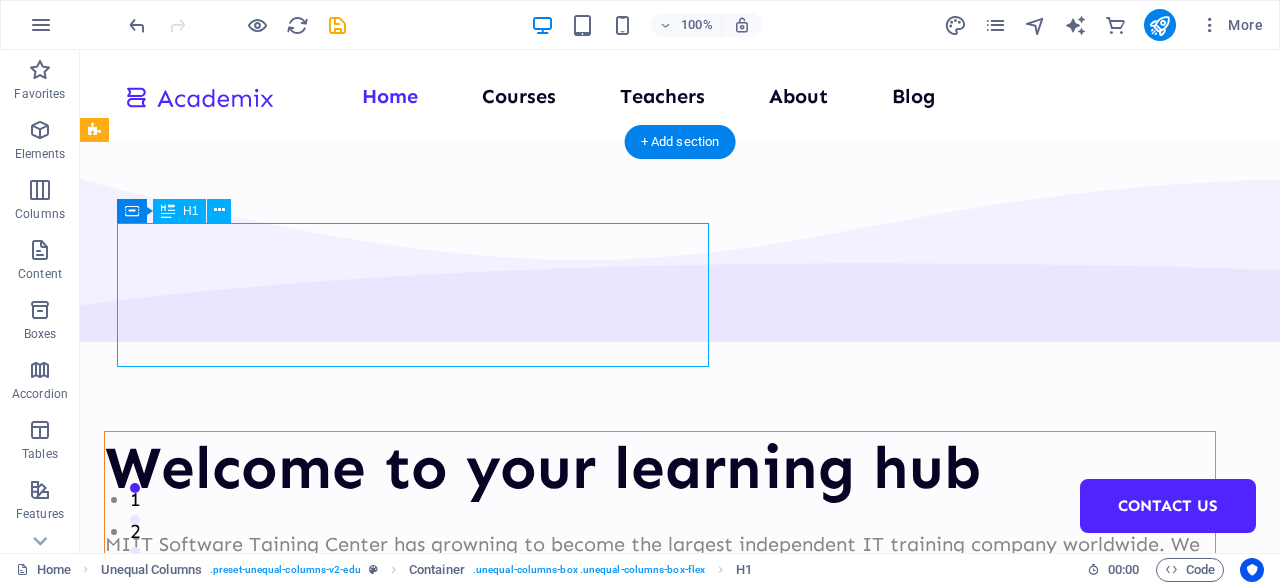 drag, startPoint x: 292, startPoint y: 247, endPoint x: 293, endPoint y: 257, distance: 10.049875 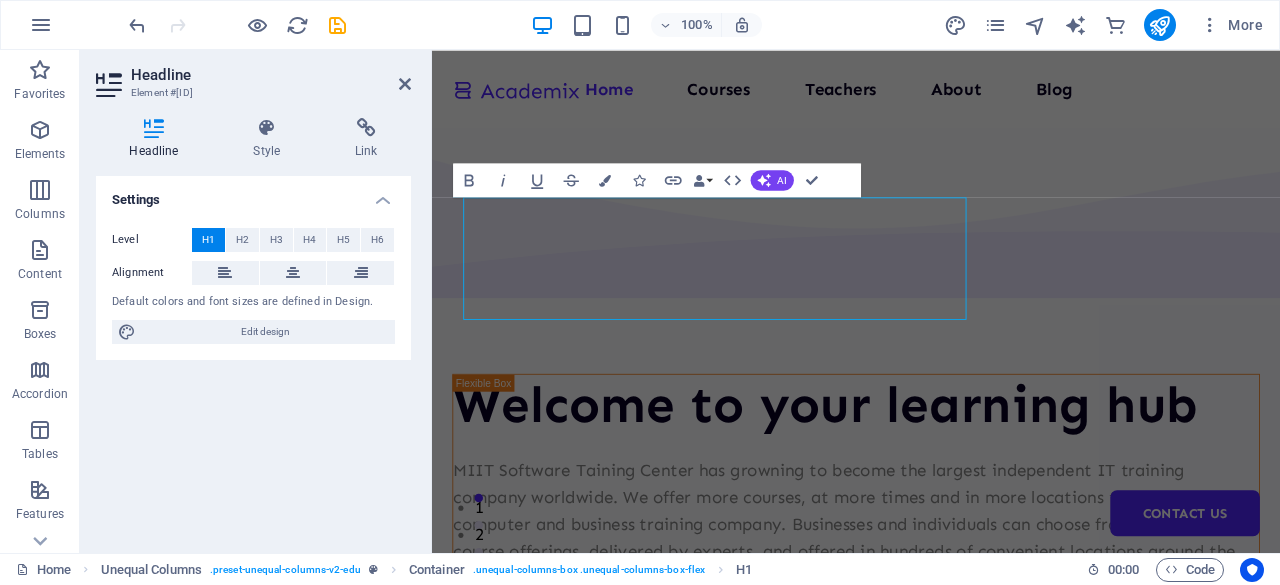 click on "Level H1 H2 H3 H4 H5 H6 Alignment Default colors and font sizes are defined in Design. Edit design" at bounding box center (253, 286) 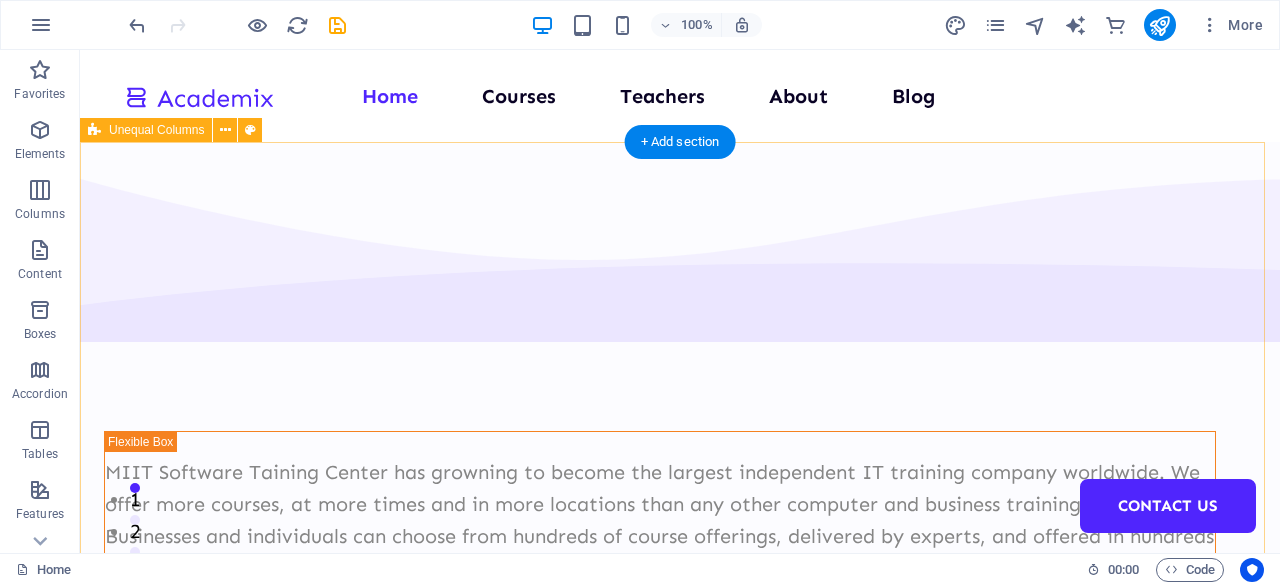 click on "MIIT Software Taining Center has growning to become the largest independent IT training company worldwide. We offer more courses, at more times and in more locations than any other computer and business training company. Businesses and individuals can choose from hundreds of course offerings, delivered by experts, and offered in hundreds of convenient locations around the world.
Solutions for Individuals
MIIT provides comprehensive and cost-effective training for individuals looking to expand their IT skills in their current professions or looking to take the first step toward new careers. With courses available online, mentored and in traditional classroom settings, MIIT has a flexible educational solution that fits your learning style, your budget and your schedule.
Training Programs
The Learning Experience
Courses About Us" at bounding box center (680, 1061) 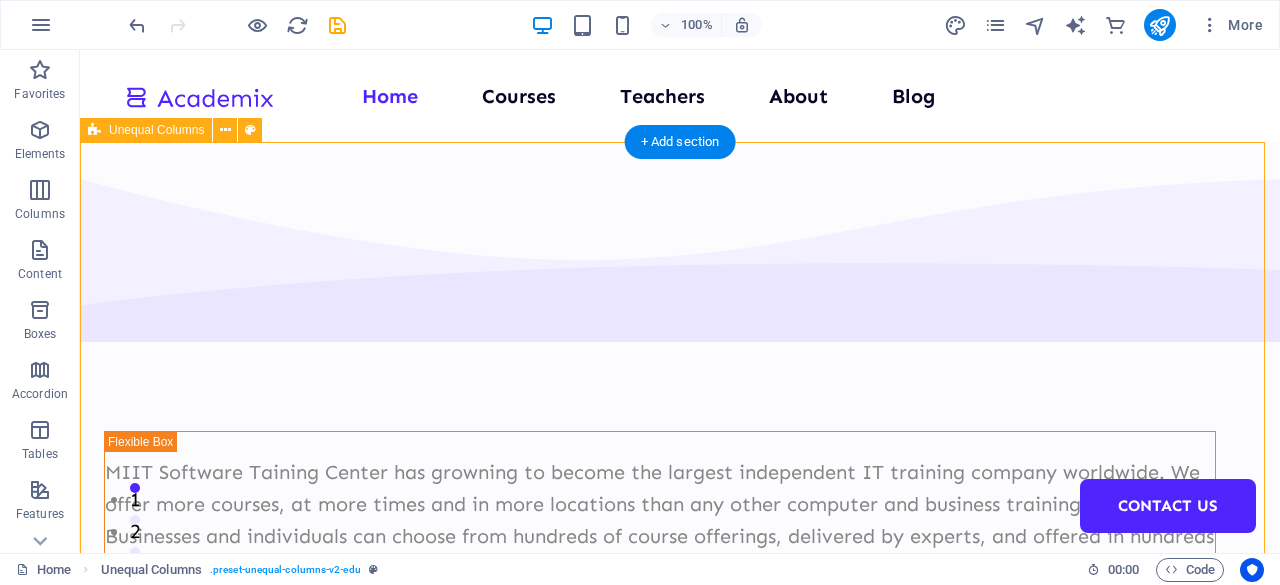 click on "MIIT Software Taining Center has growning to become the largest independent IT training company worldwide. We offer more courses, at more times and in more locations than any other computer and business training company. Businesses and individuals can choose from hundreds of course offerings, delivered by experts, and offered in hundreds of convenient locations around the world.
Solutions for Individuals
MIIT provides comprehensive and cost-effective training for individuals looking to expand their IT skills in their current professions or looking to take the first step toward new careers. With courses available online, mentored and in traditional classroom settings, MIIT has a flexible educational solution that fits your learning style, your budget and your schedule.
Training Programs
The Learning Experience
Courses About Us" at bounding box center [680, 1061] 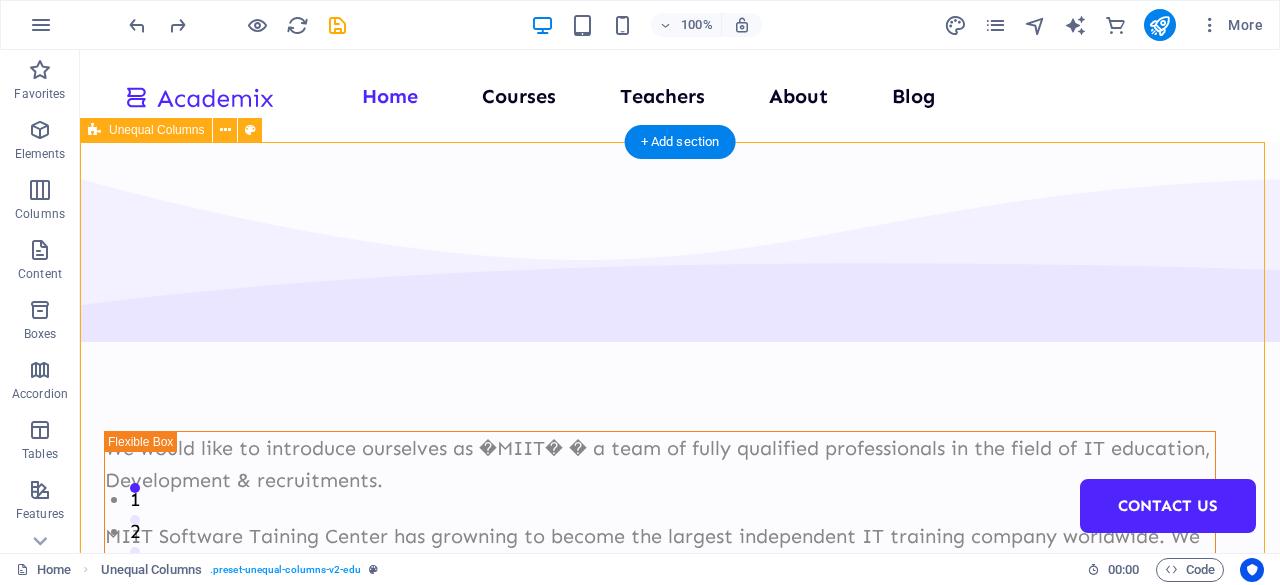 click on "We would like to introduce ourselves as �MIIT� � a team of fully qualified professionals in the field of IT education, Development & recruitments. MIIT Software Taining Center has growning to become the largest independent IT training company worldwide. We offer more courses, at more times and in more locations than any other computer and business training company. Businesses and individuals can choose from hundreds of course offerings, delivered by experts, and offered in hundreds of convenient locations around the world.
Solutions for Individuals
MIIT provides comprehensive and cost-effective training for individuals looking to expand their IT skills in their current professions or looking to take the first step toward new careers. With courses available online, mentored and in traditional classroom settings, MIIT has a flexible educational solution that fits your learning style, your budget and your schedule.
Training Programs
The Learning Experience
Courses About Us" at bounding box center [680, 1093] 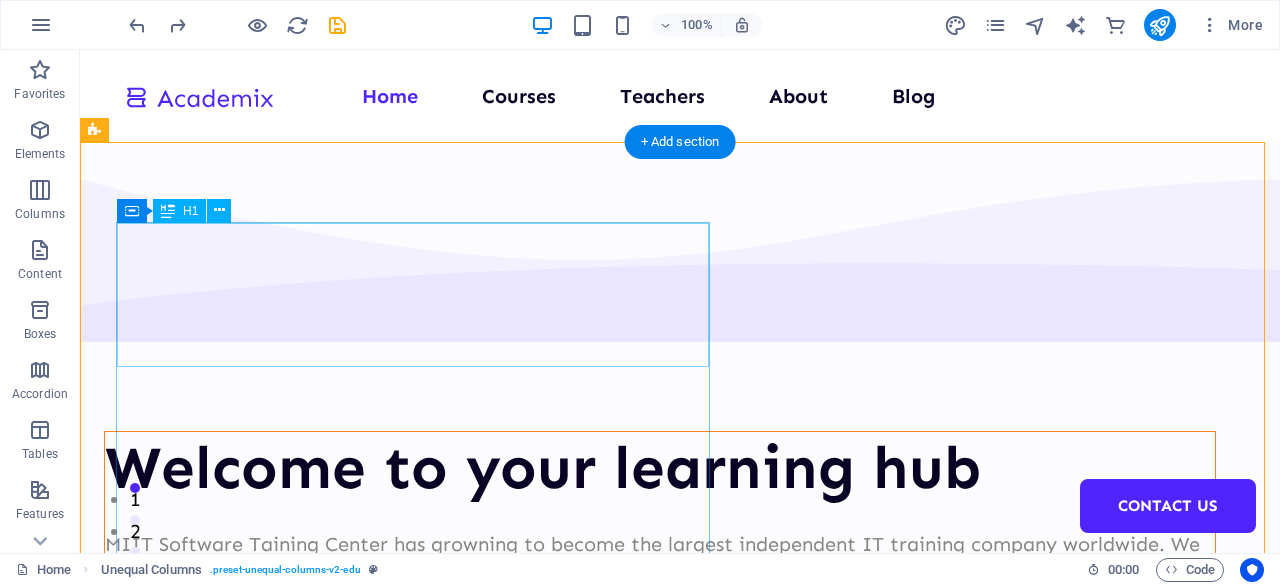 click on "Welcome to your learning hub" at bounding box center (660, 468) 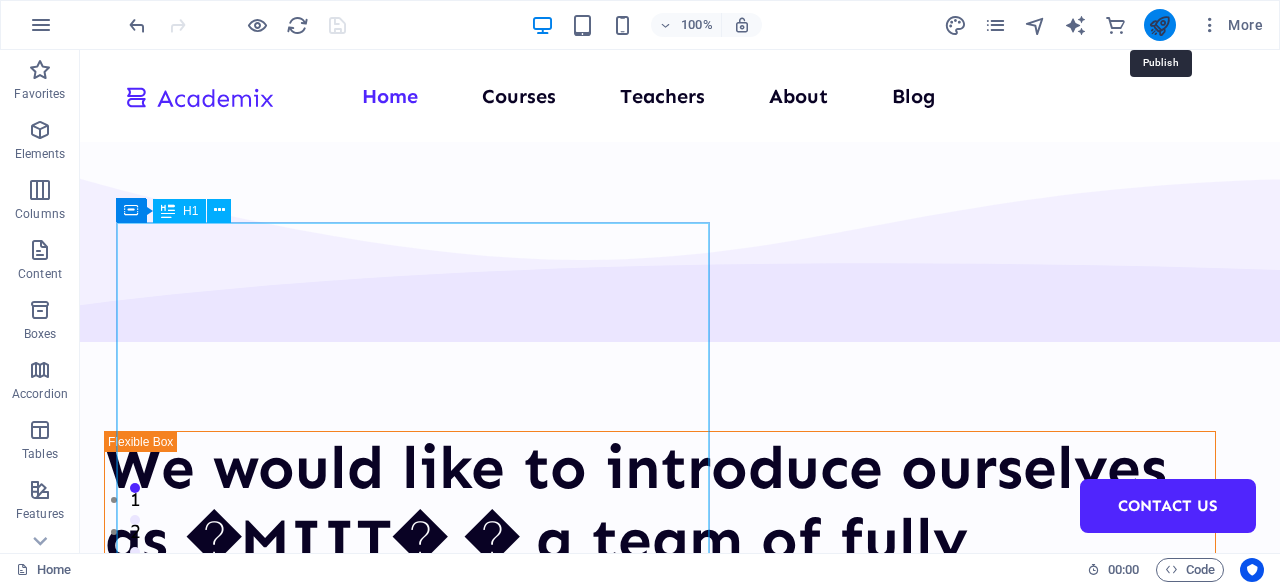 click at bounding box center (1159, 25) 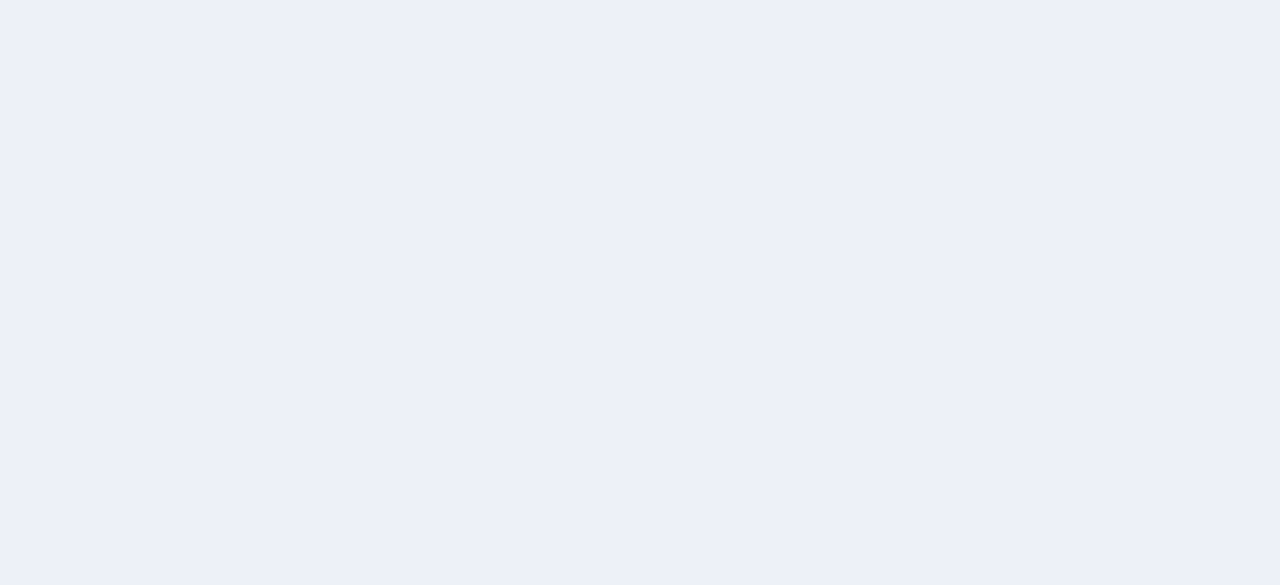 scroll, scrollTop: 0, scrollLeft: 0, axis: both 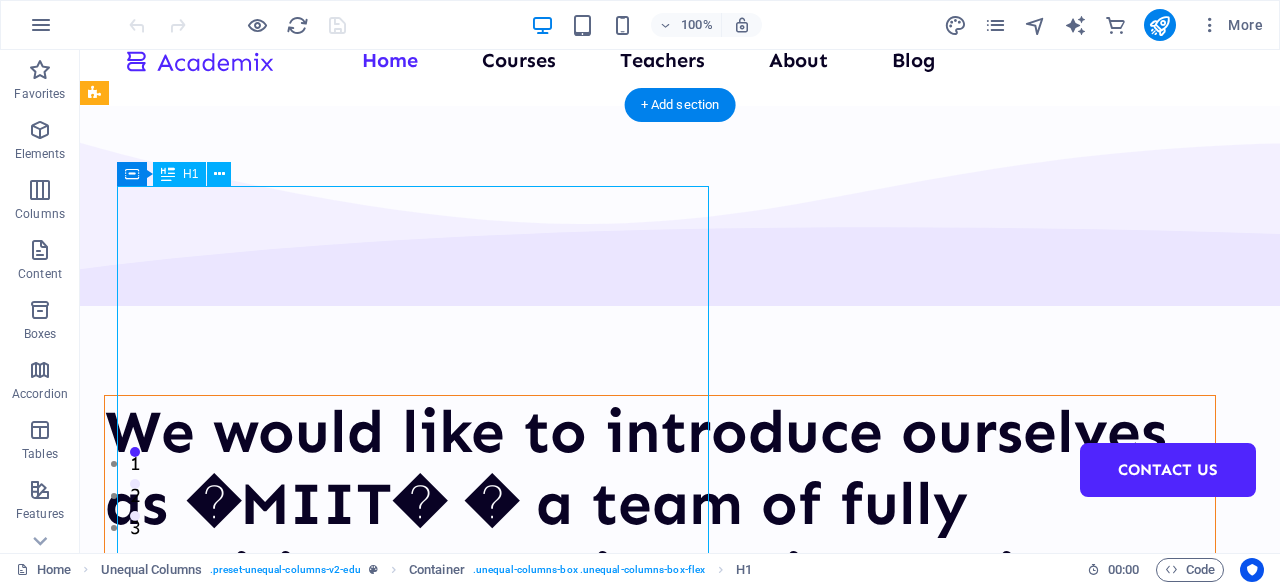 drag, startPoint x: 372, startPoint y: 540, endPoint x: 214, endPoint y: 321, distance: 270.0463 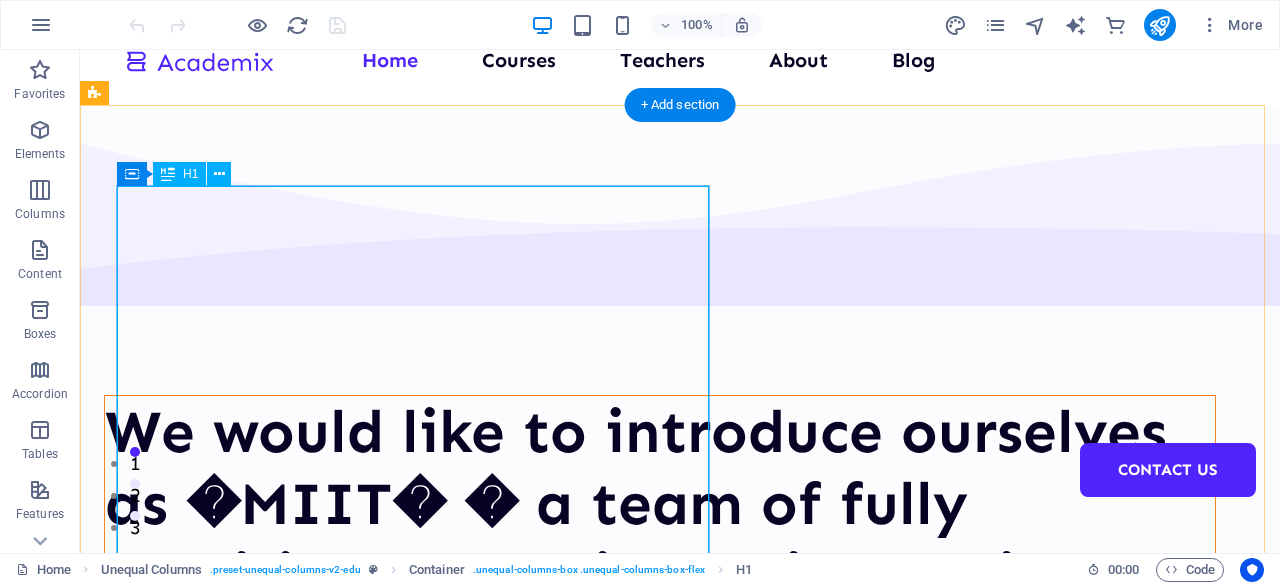 click on "We would like to introduce ourselves as [COMPANY]  a team of fully qualified professionals in the field of IT education, Development & recruitments." at bounding box center (660, 576) 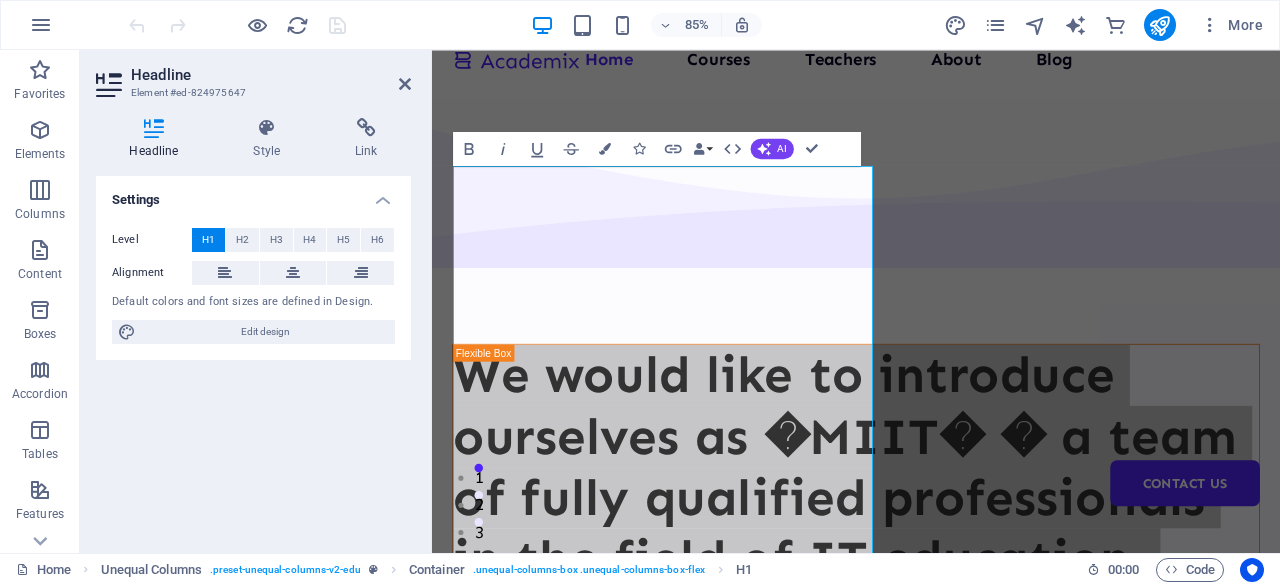 click on "H1" at bounding box center [208, 240] 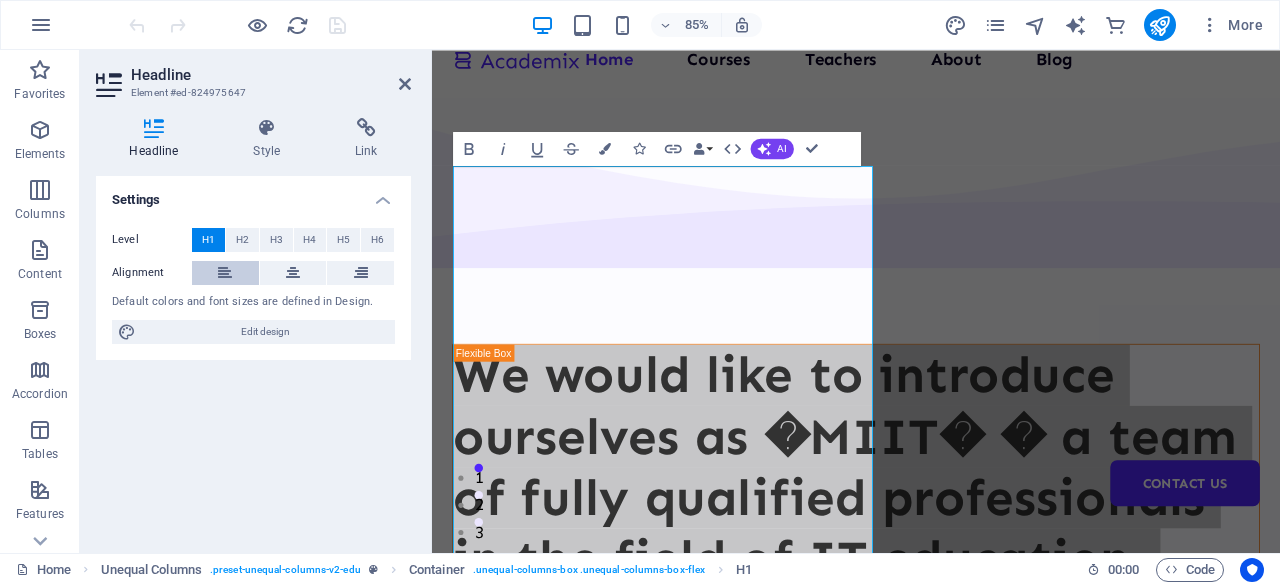 click at bounding box center [225, 273] 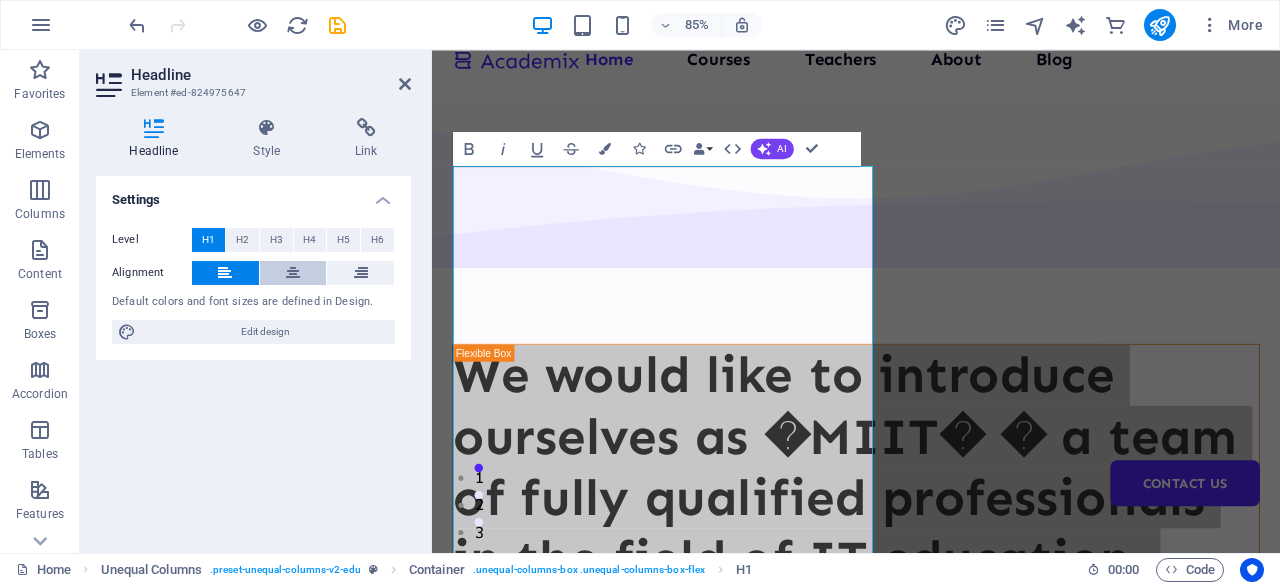 click at bounding box center (293, 273) 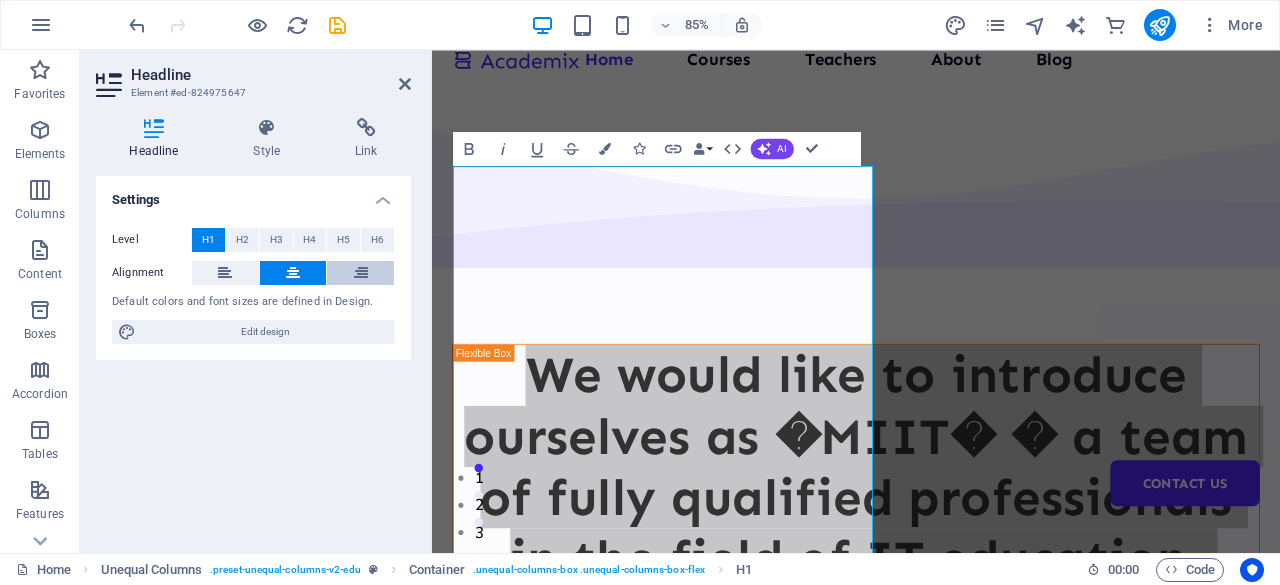 click at bounding box center [360, 273] 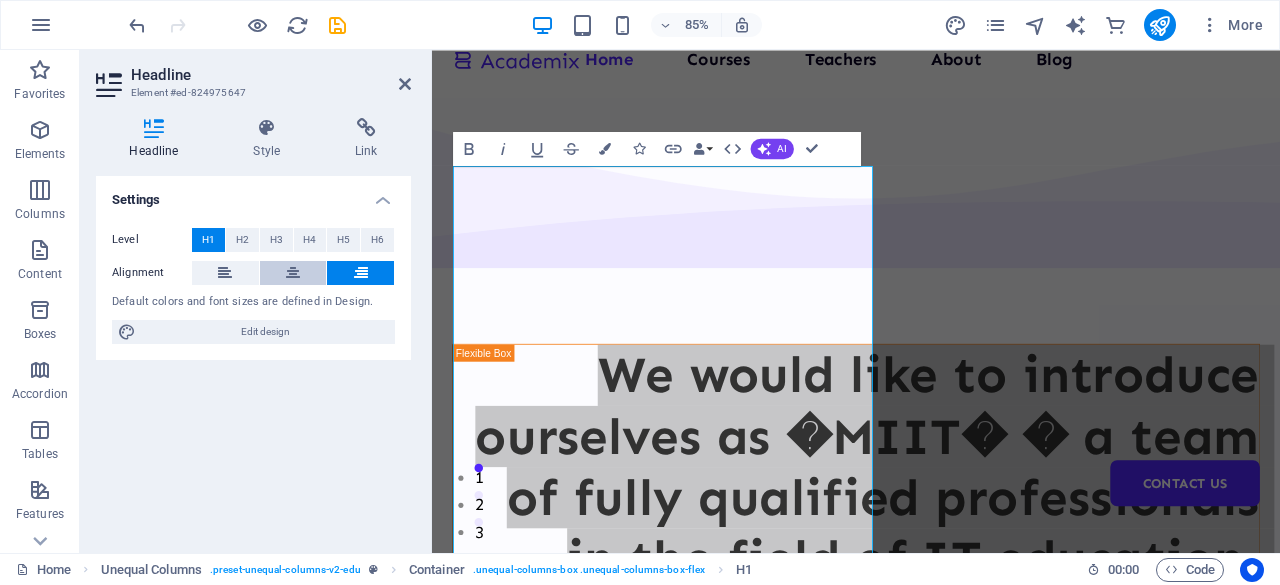 click at bounding box center [293, 273] 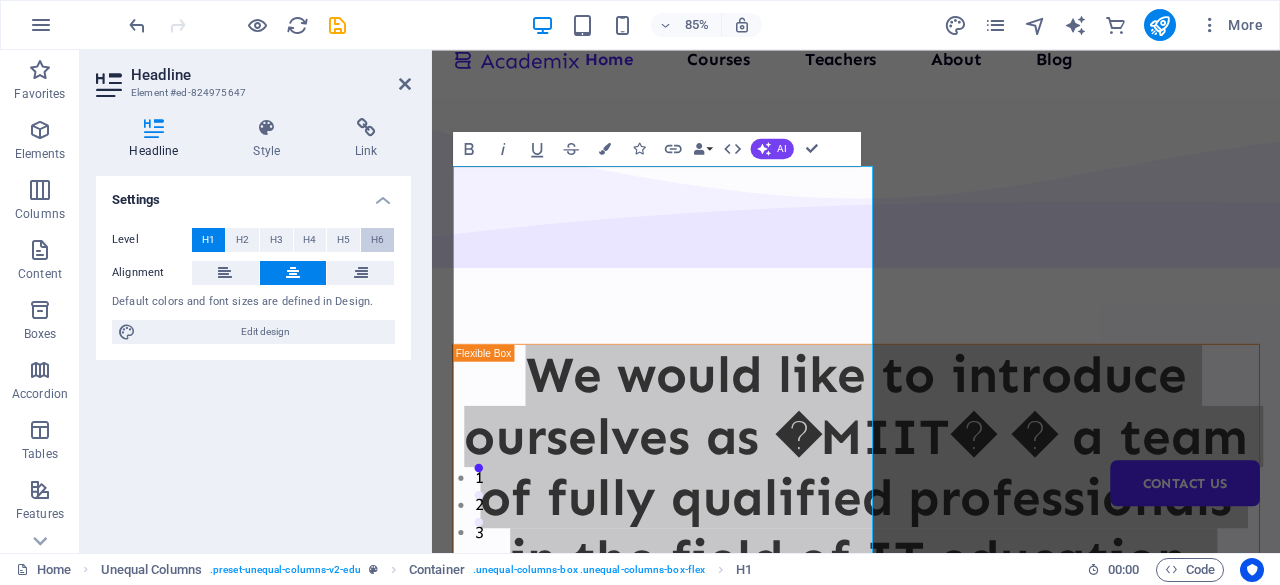 click on "H6" at bounding box center [377, 240] 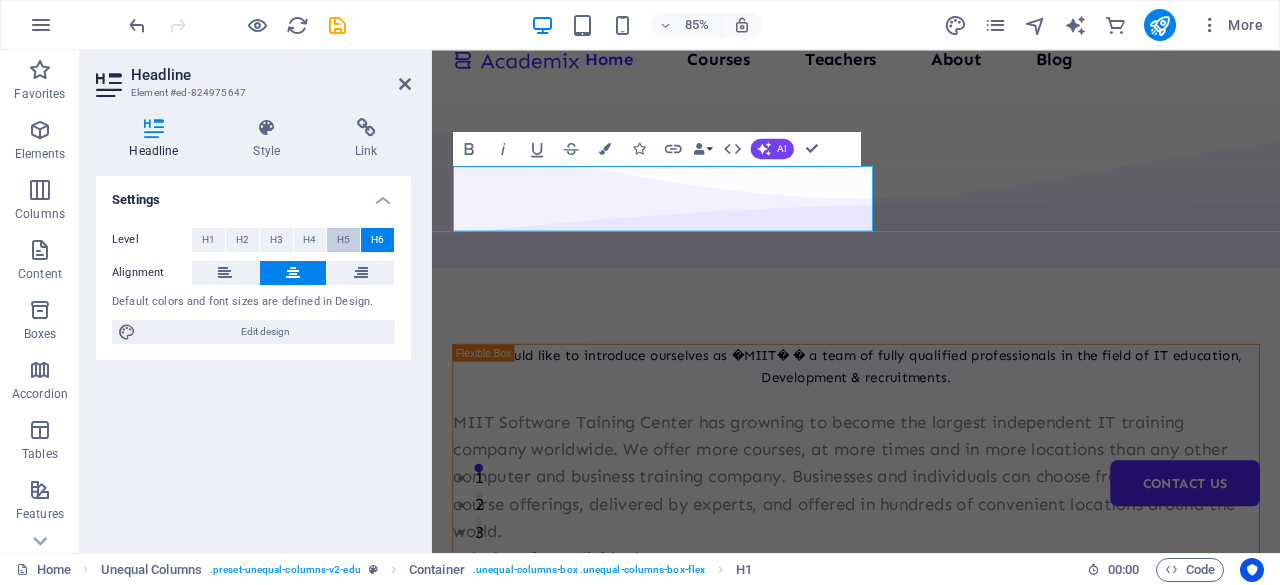 click on "H5" at bounding box center (343, 240) 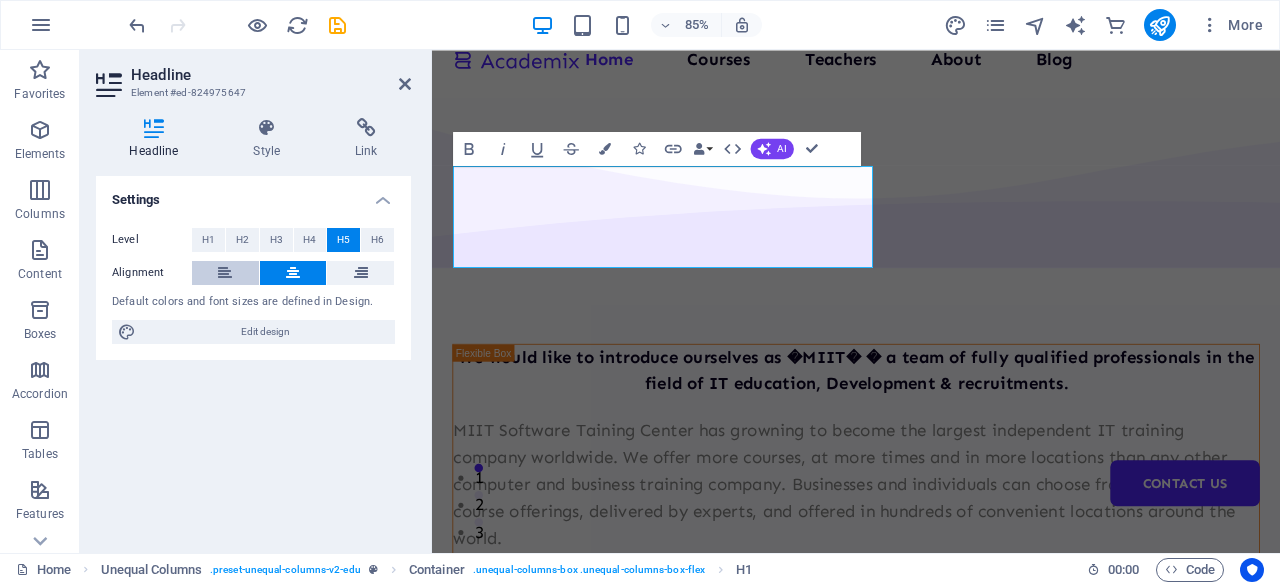 click at bounding box center (225, 273) 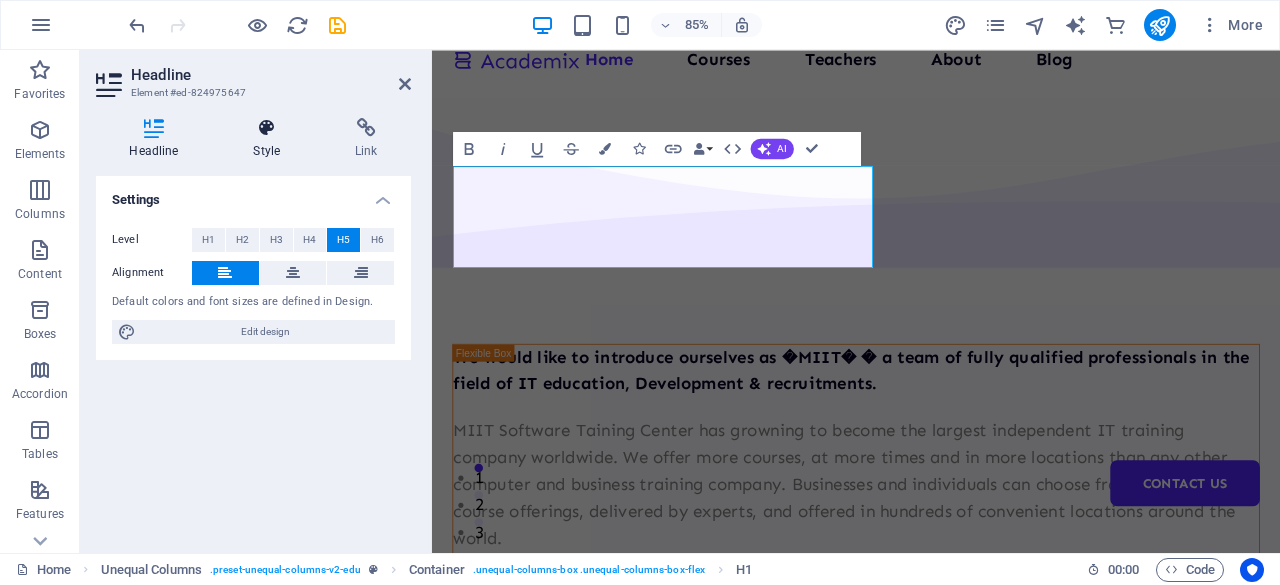 click on "Style" at bounding box center [271, 139] 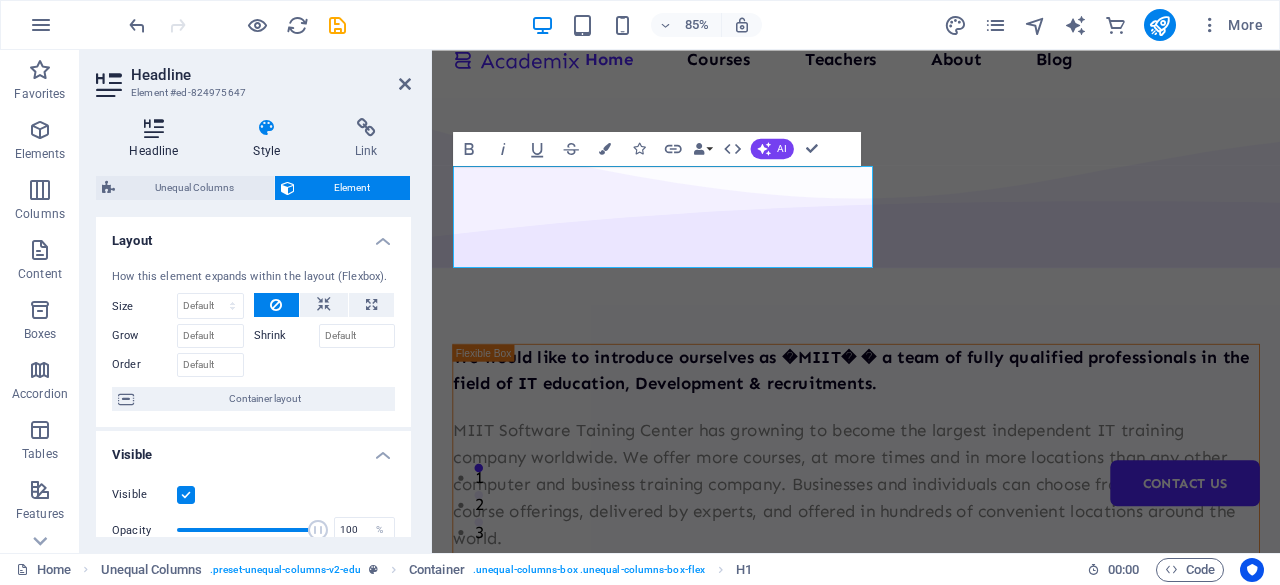 click on "Headline" at bounding box center [158, 139] 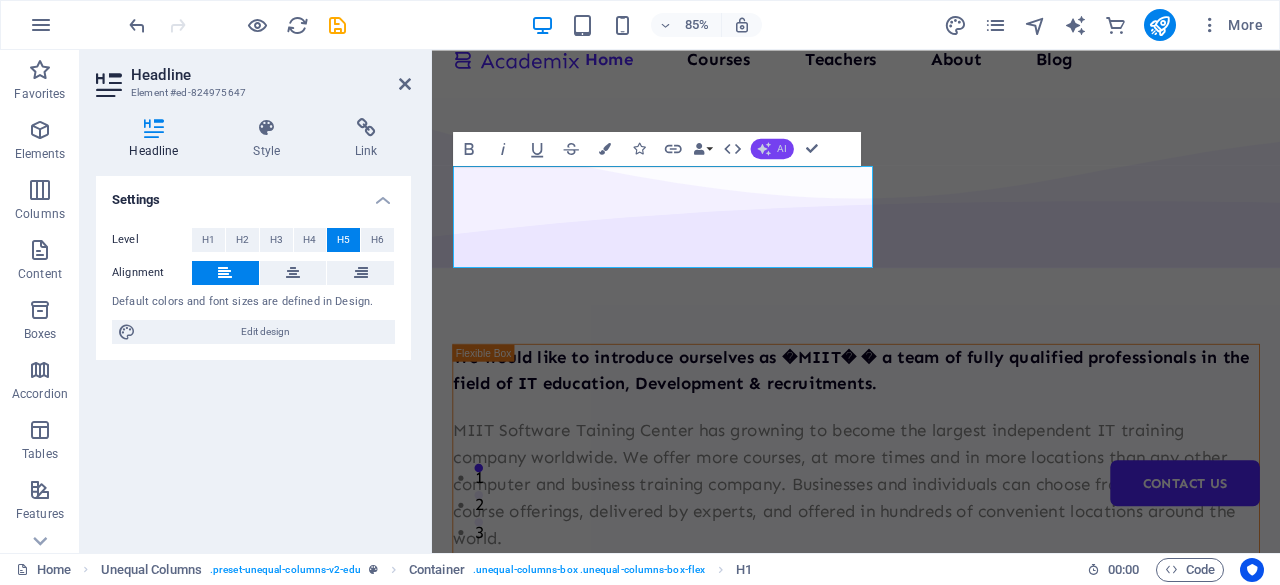 click on "AI" at bounding box center [782, 149] 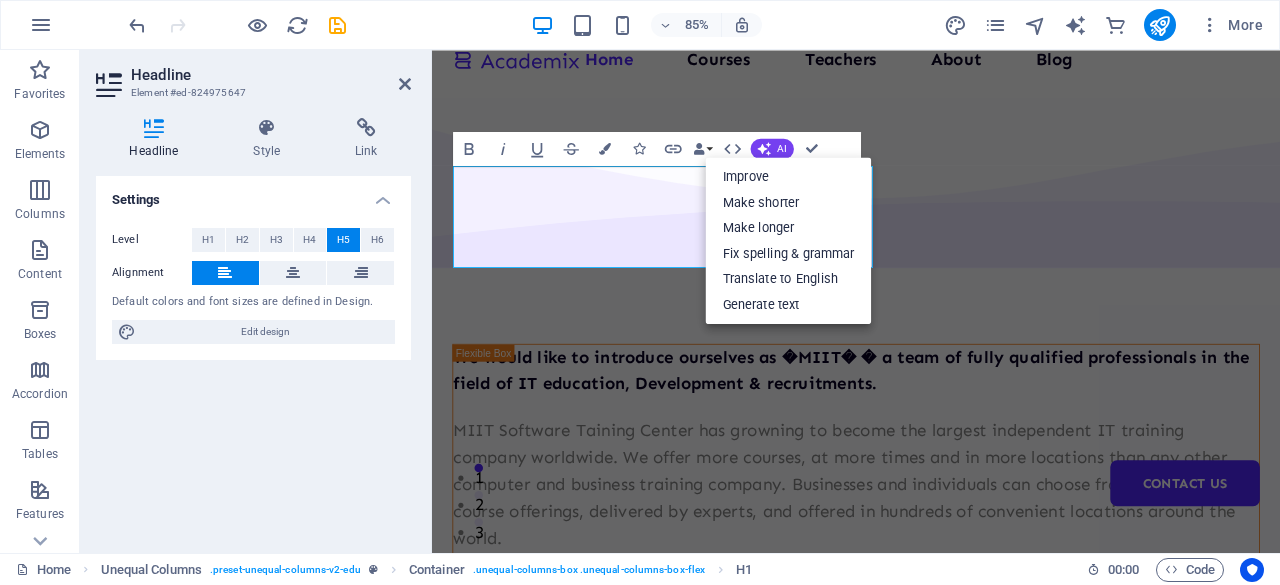 click on "Settings Level H1 H2 H3 H4 H5 H6 Alignment Default colors and font sizes are defined in Design. Edit design" at bounding box center [253, 356] 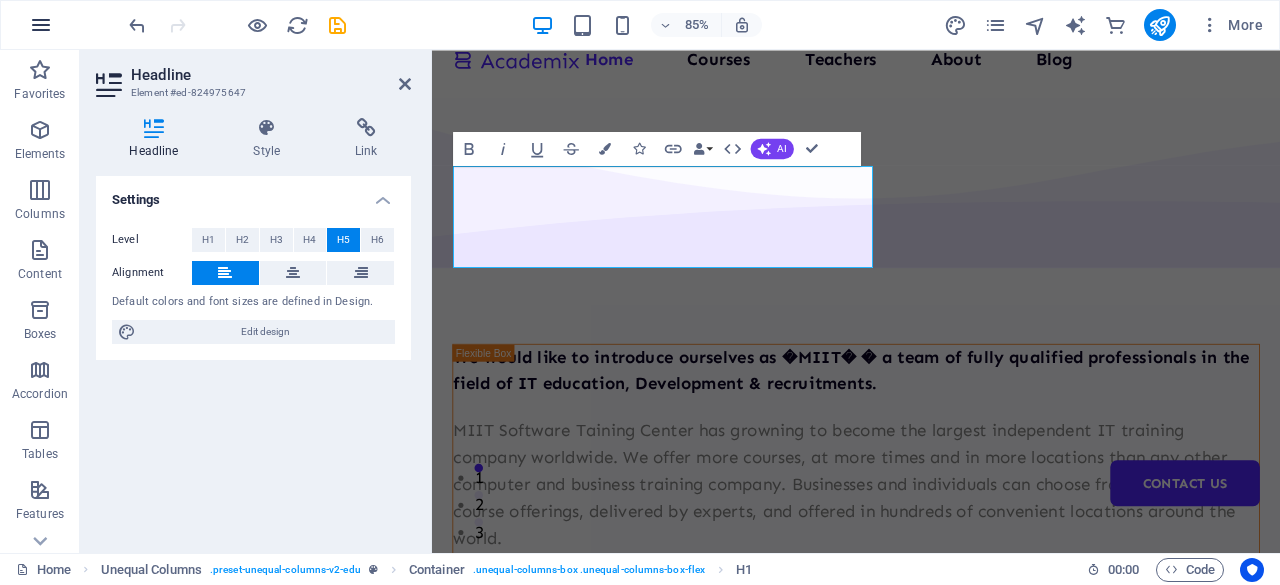 click at bounding box center (41, 25) 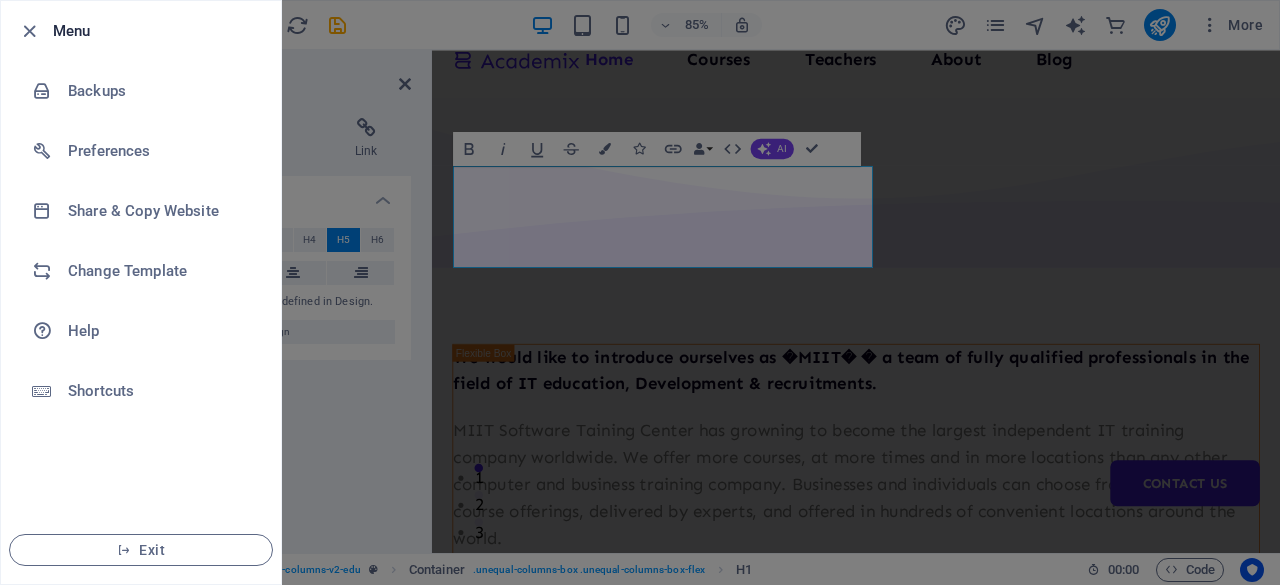 click at bounding box center (640, 292) 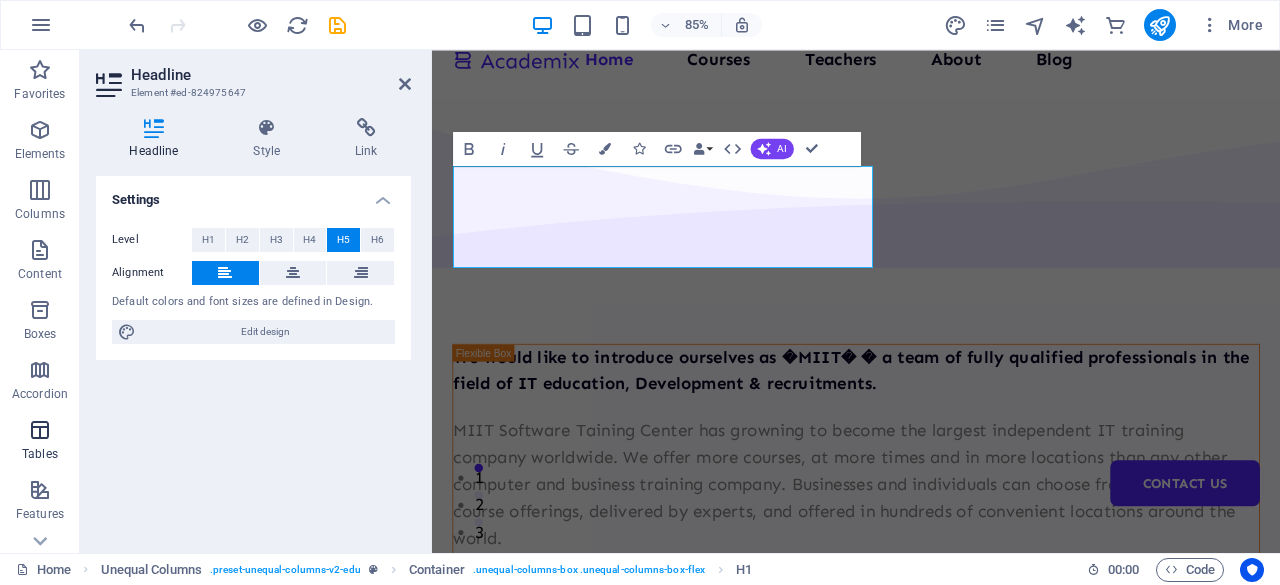 click at bounding box center [40, 430] 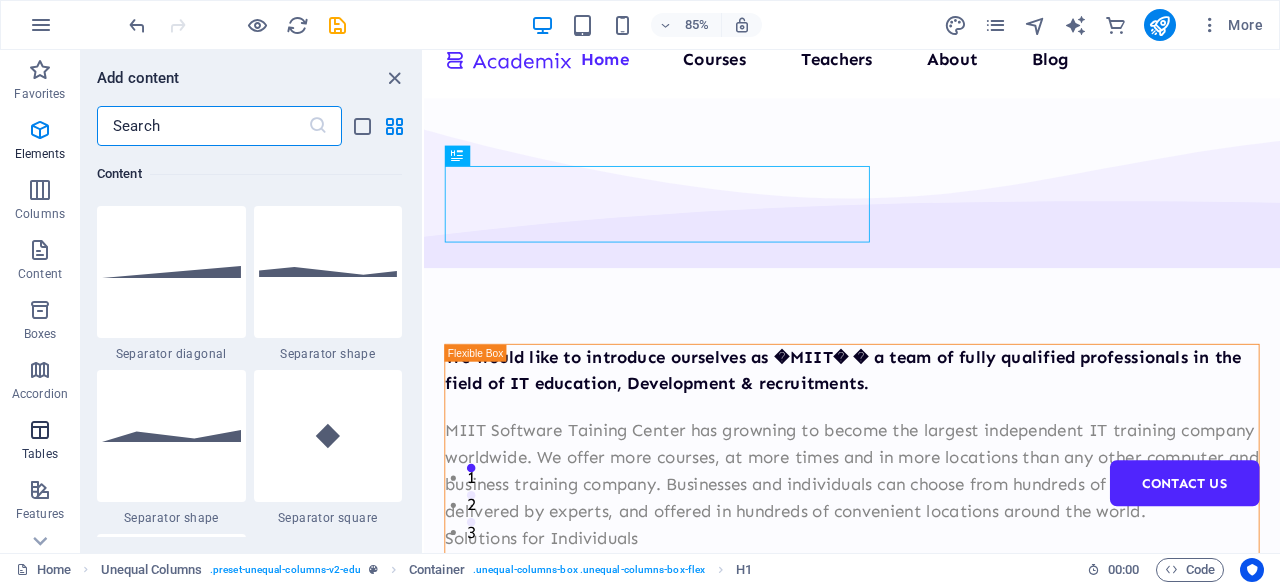 scroll, scrollTop: 6926, scrollLeft: 0, axis: vertical 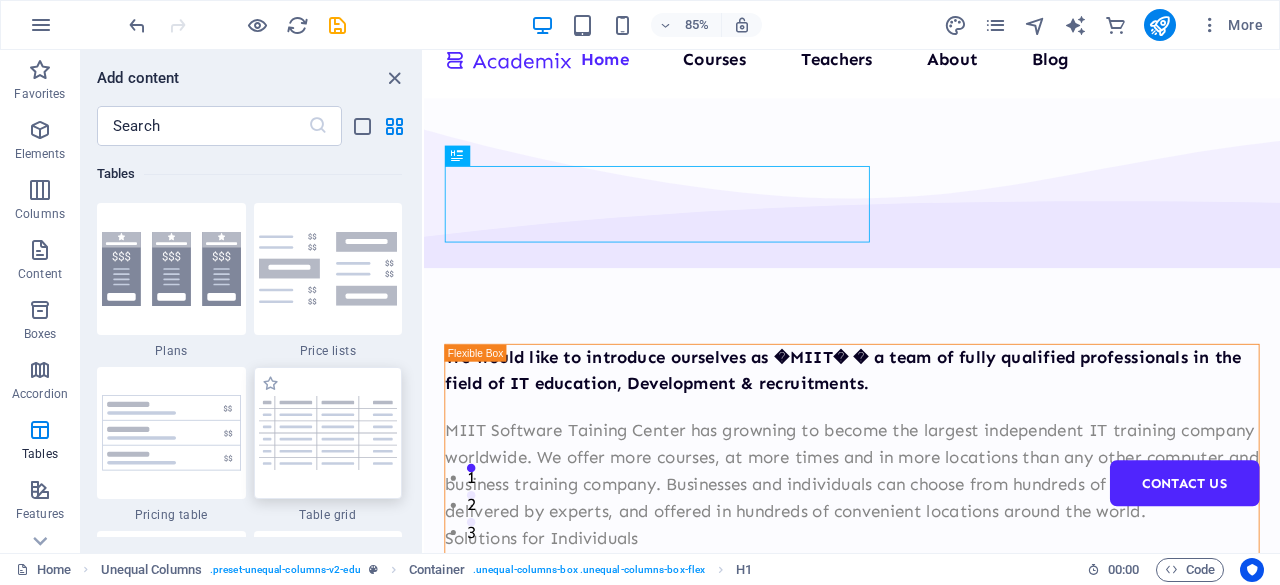 click at bounding box center (328, 432) 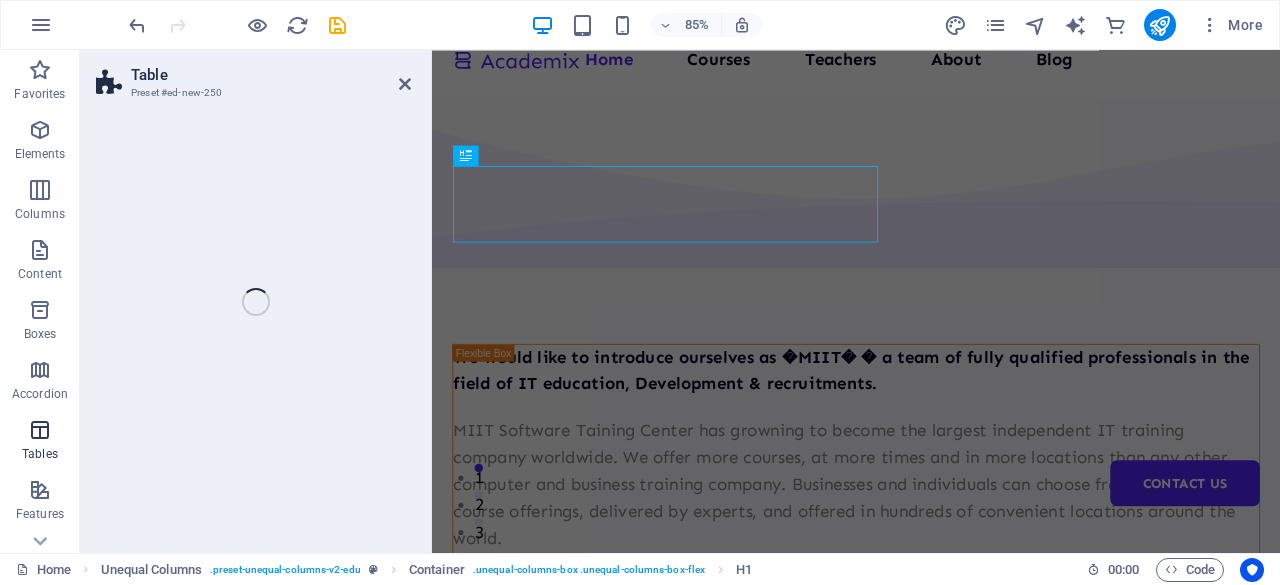 drag, startPoint x: 323, startPoint y: 466, endPoint x: 27, endPoint y: 435, distance: 297.6189 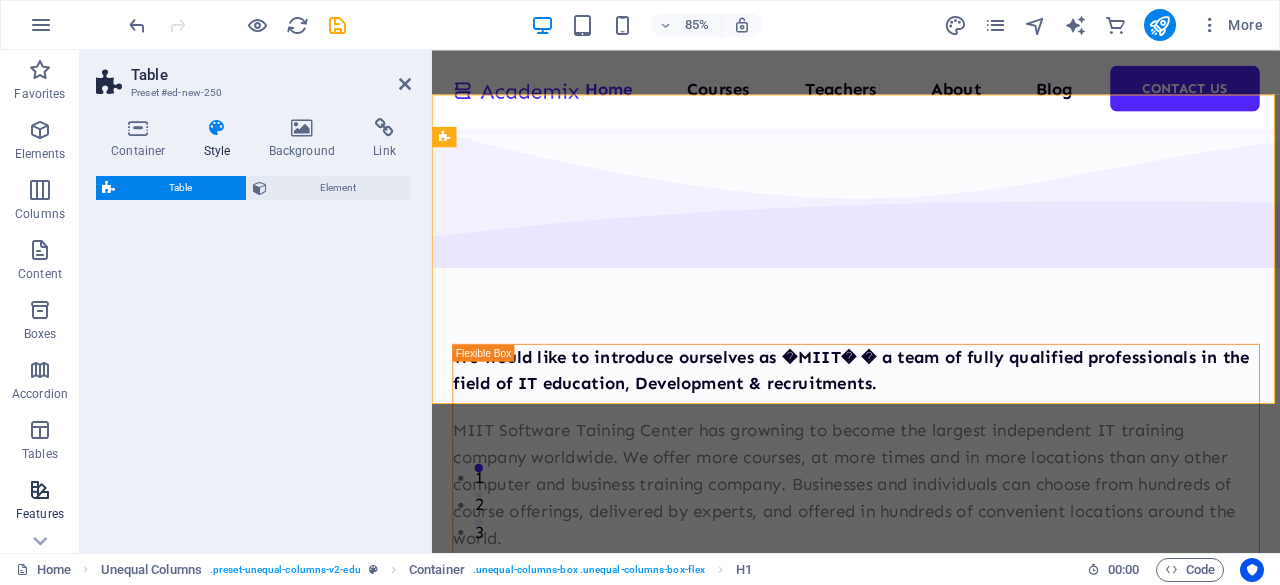 click at bounding box center (40, 490) 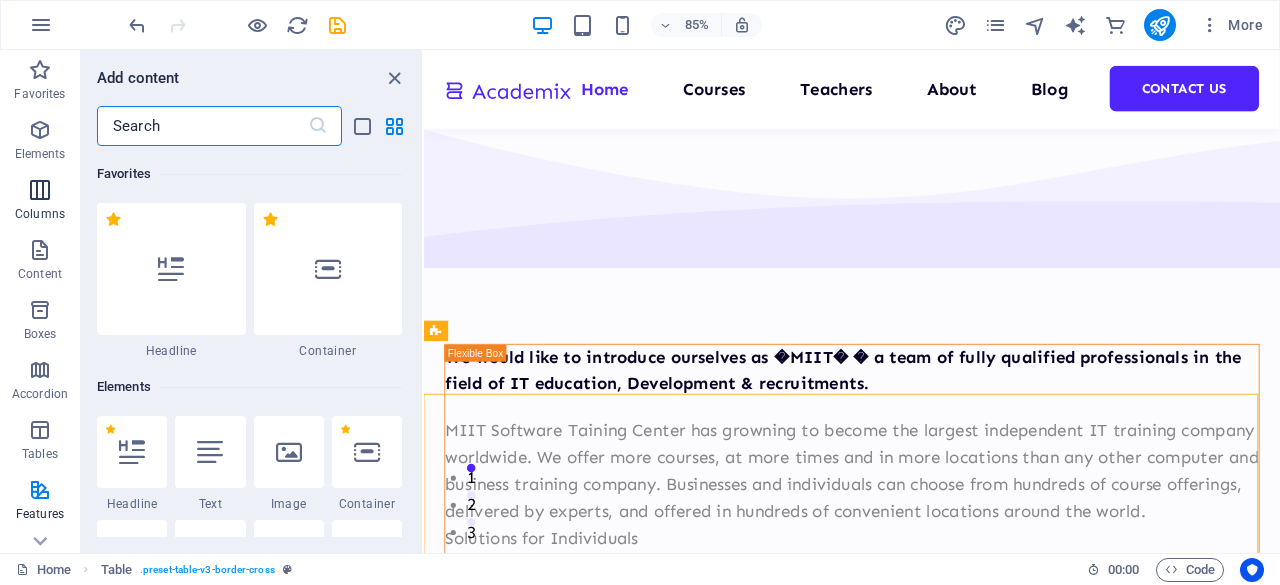 scroll, scrollTop: 1619, scrollLeft: 0, axis: vertical 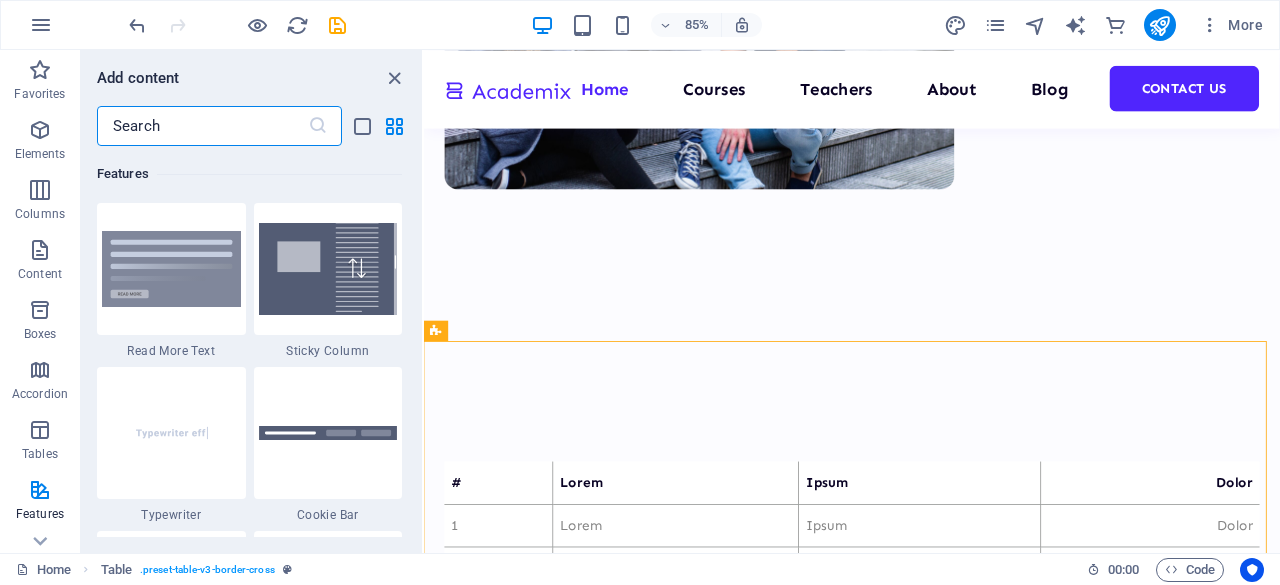 click at bounding box center [202, 126] 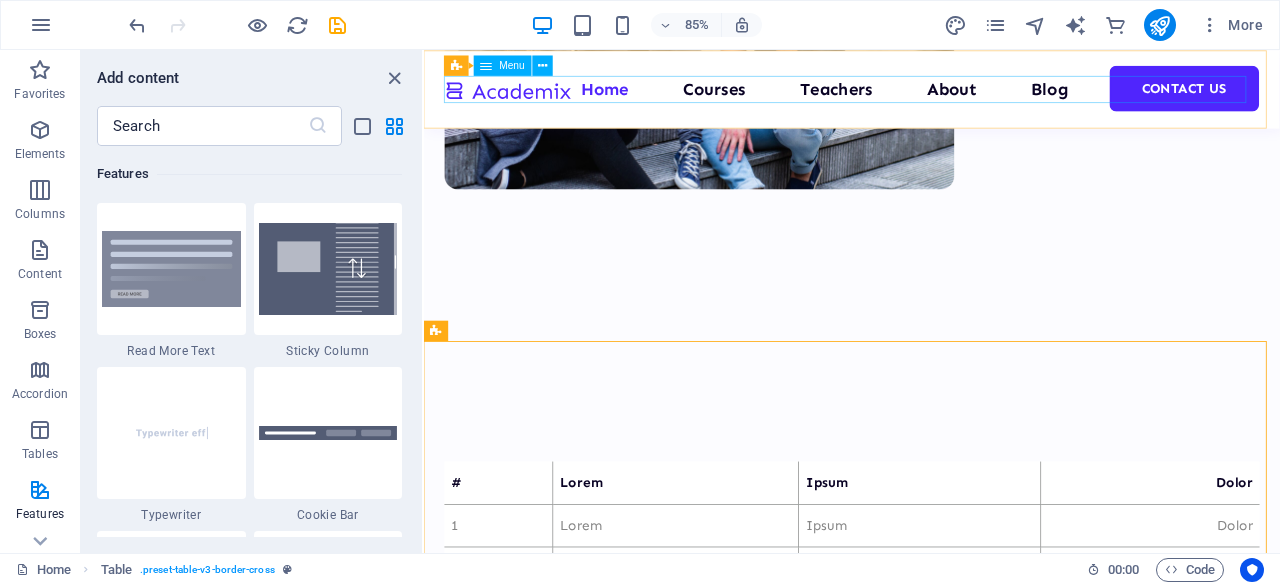 click on "Home Courses Teachers About Blog Contact Us" at bounding box center [927, 96] 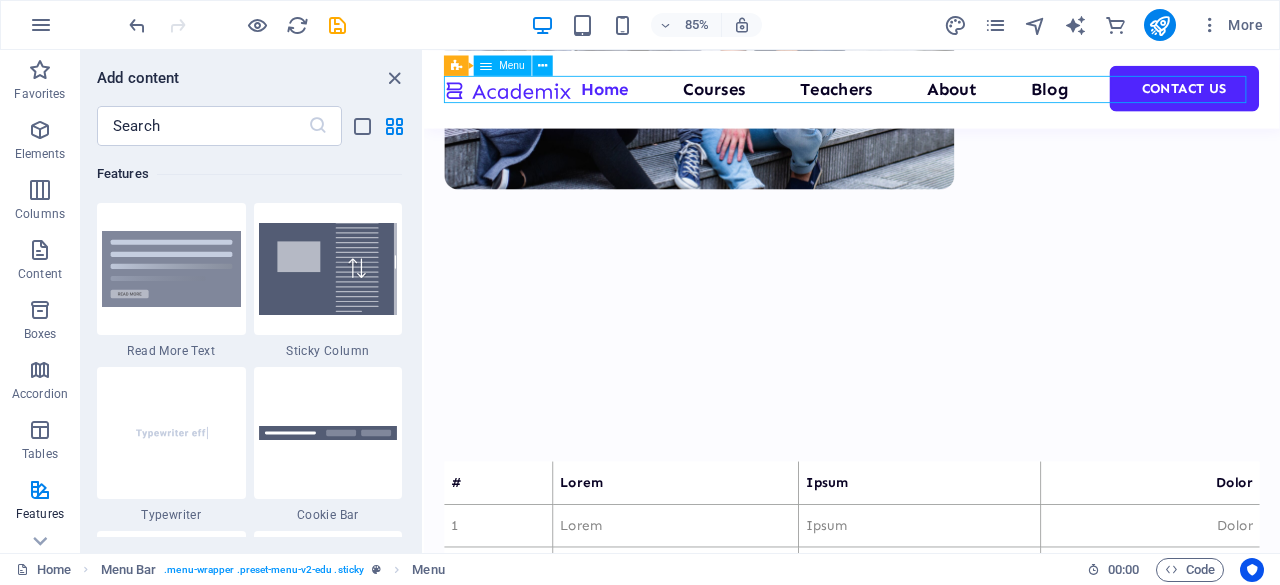 click on "Home Courses Teachers About Blog Contact Us" at bounding box center [927, 96] 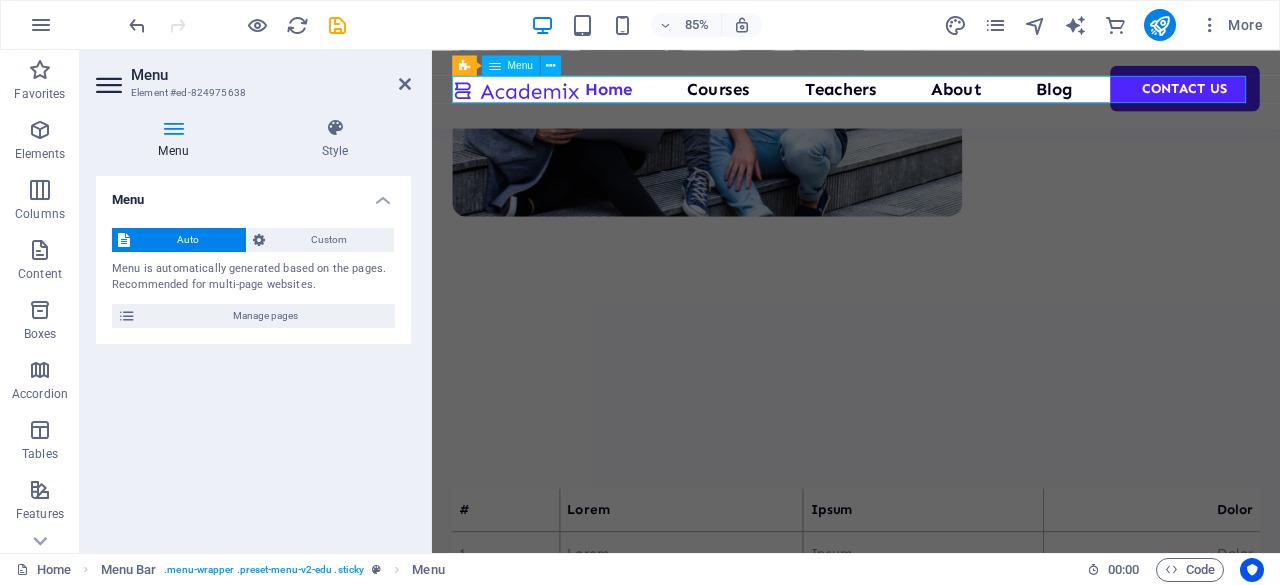 scroll, scrollTop: 1681, scrollLeft: 0, axis: vertical 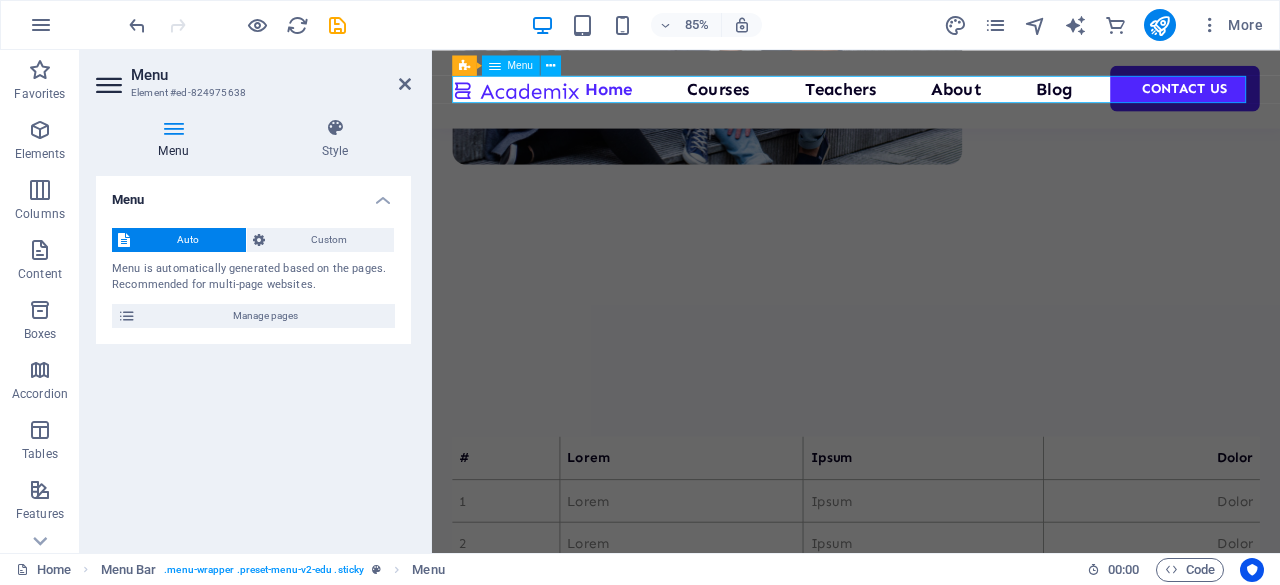 click on "Home Courses Teachers About Blog Contact Us" at bounding box center (931, 96) 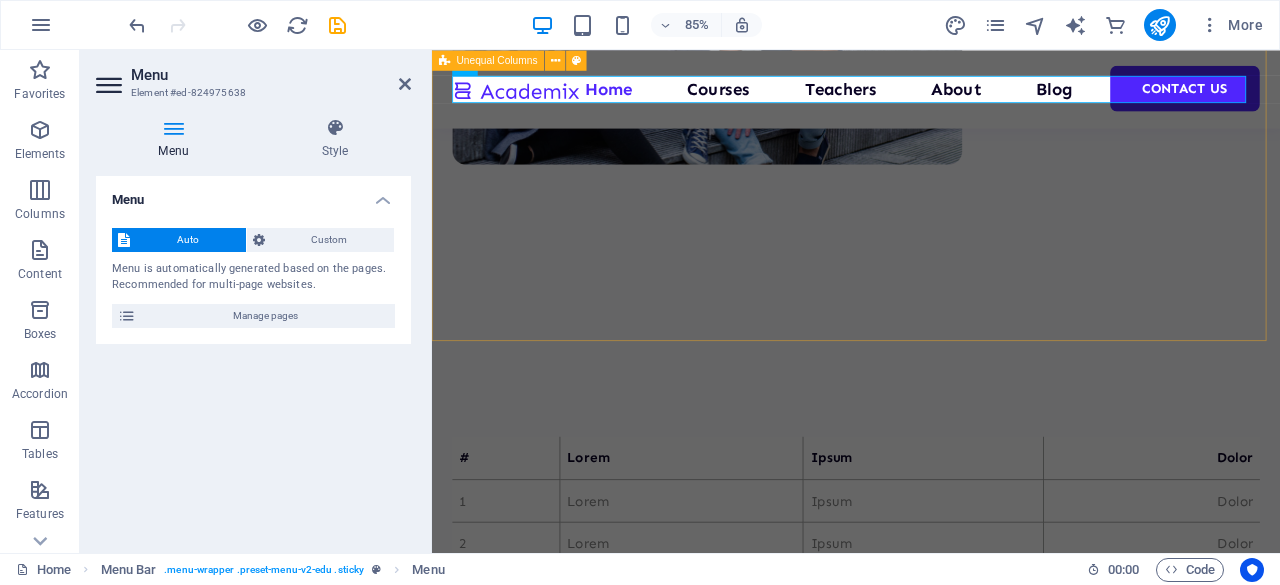 click on "We would like to introduce ourselves as �MIIT� � a team of fully qualified professionals in the field of IT education, Development & recruitments. MIIT Software Taining Center has growning to become the largest independent IT training company worldwide. We offer more courses, at more times and in more locations than any other computer and business training company. Businesses and individuals can choose from hundreds of course offerings, delivered by experts, and offered in hundreds of convenient locations around the world.
Solutions for Individuals
MIIT provides comprehensive and cost-effective training for individuals looking to expand their IT skills in their current professions or looking to take the first step toward new careers. With courses available online, mentored and in traditional classroom settings, MIIT has a flexible educational solution that fits your learning style, your budget and your schedule.
Training Programs
The Learning Experience
Courses About Us" at bounding box center [931, -604] 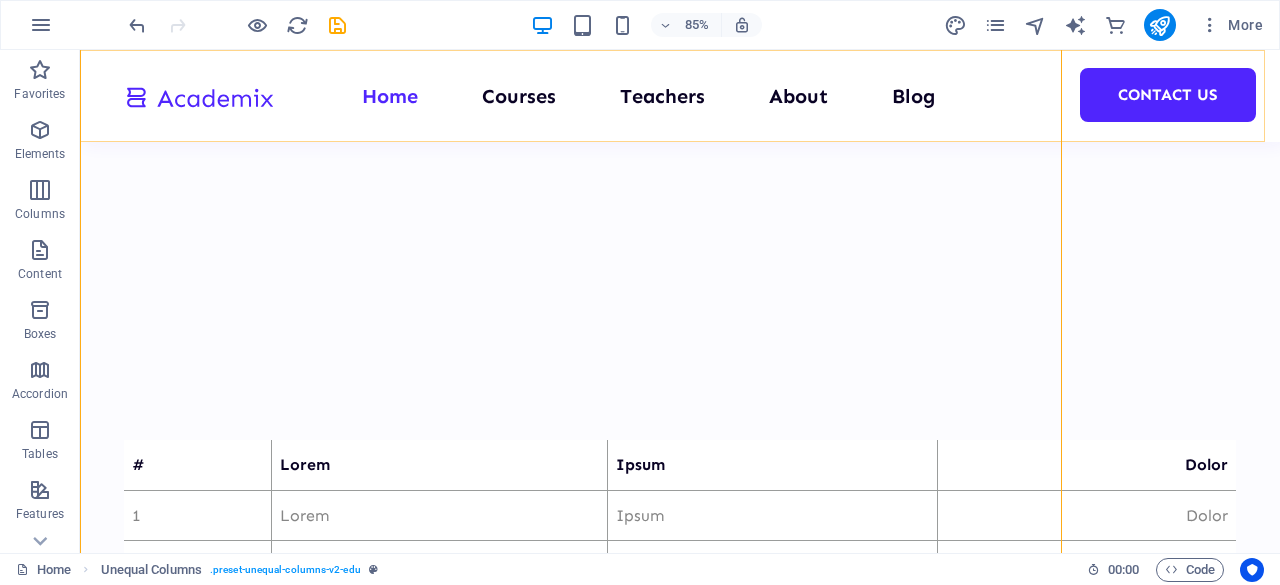scroll, scrollTop: 1459, scrollLeft: 0, axis: vertical 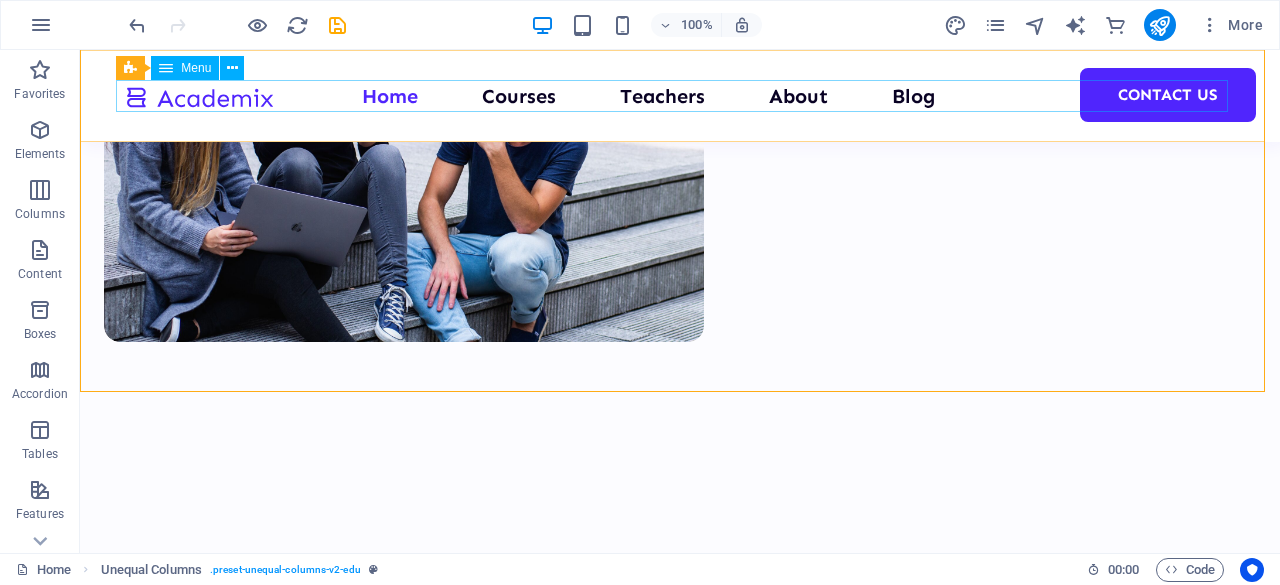 click on "Home Courses Teachers About Blog Contact Us" at bounding box center [680, 96] 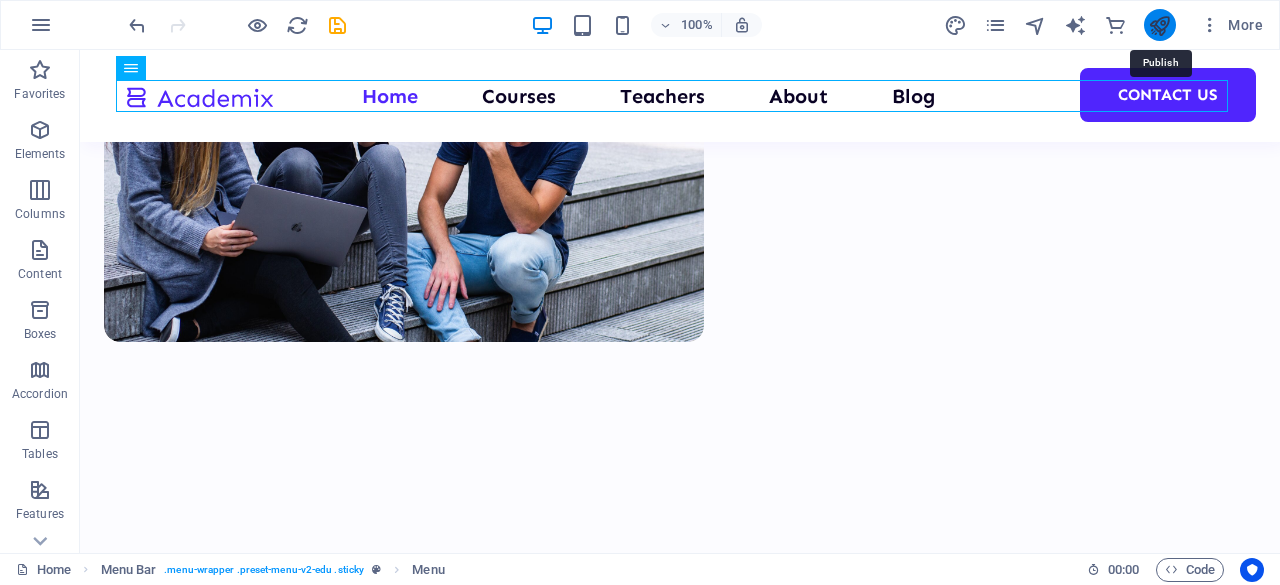 click at bounding box center [1159, 25] 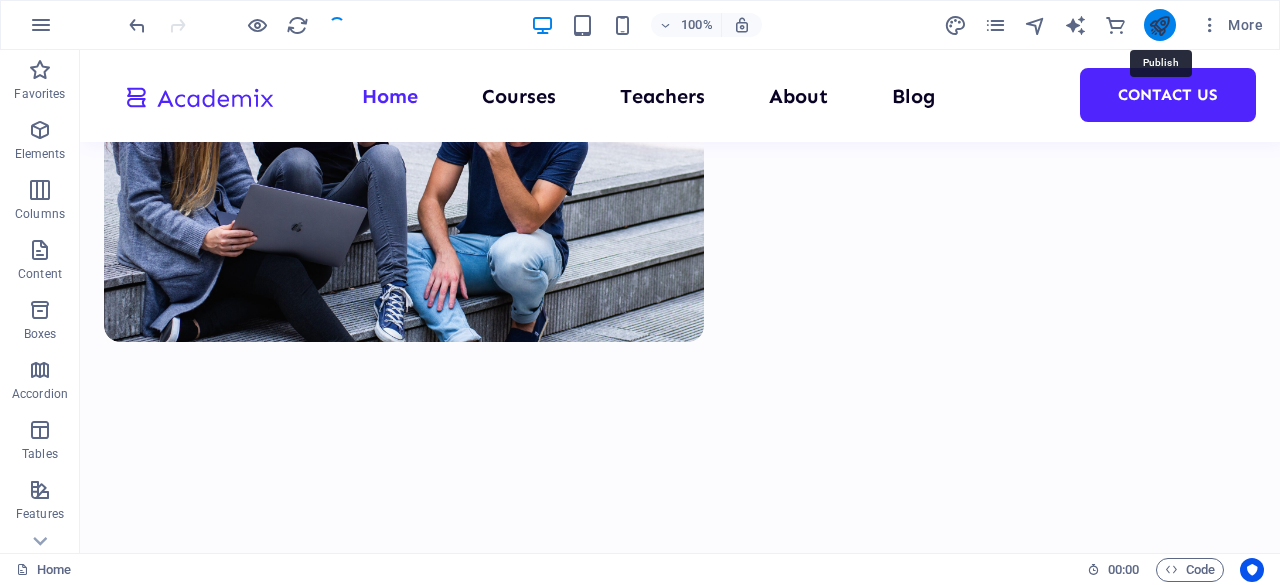 click at bounding box center [1159, 25] 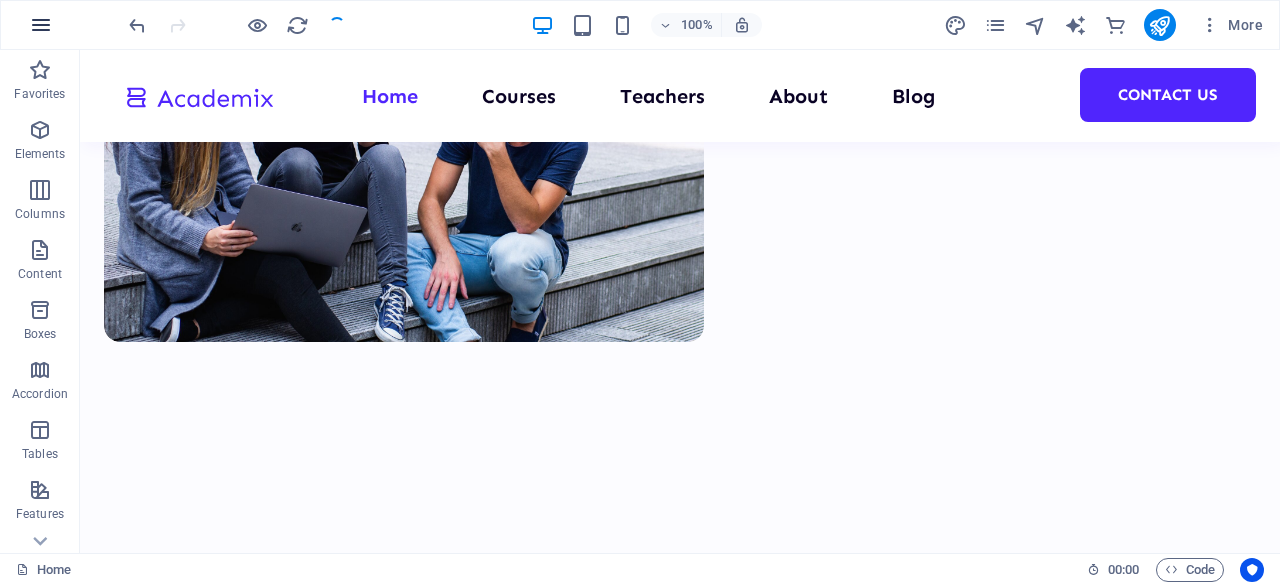 click at bounding box center [41, 25] 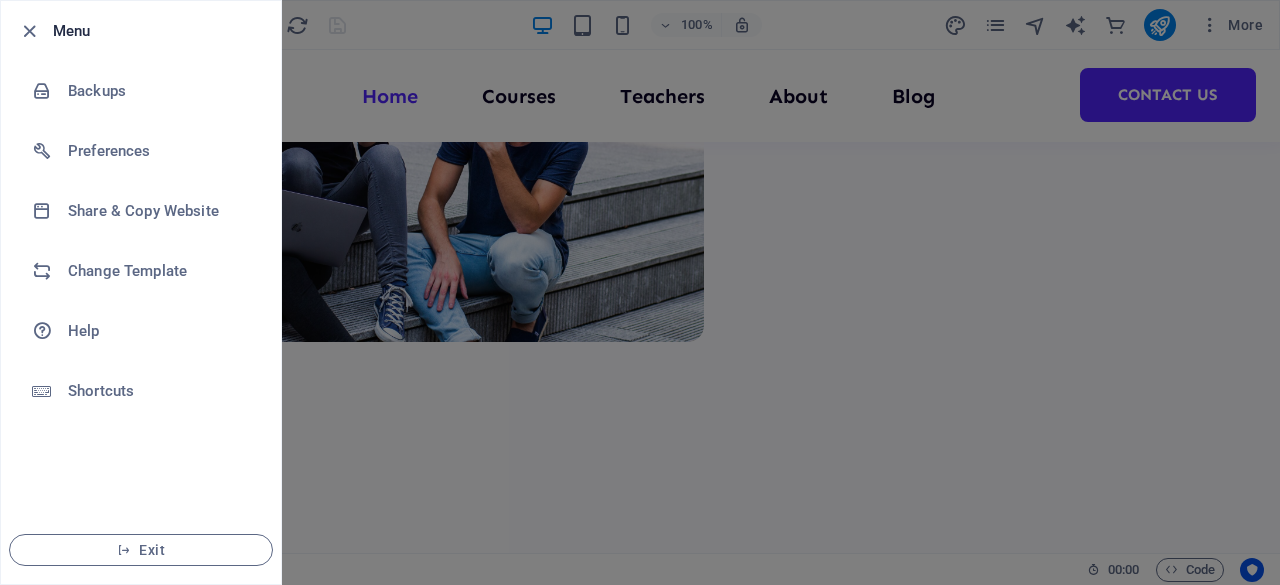 click at bounding box center (640, 292) 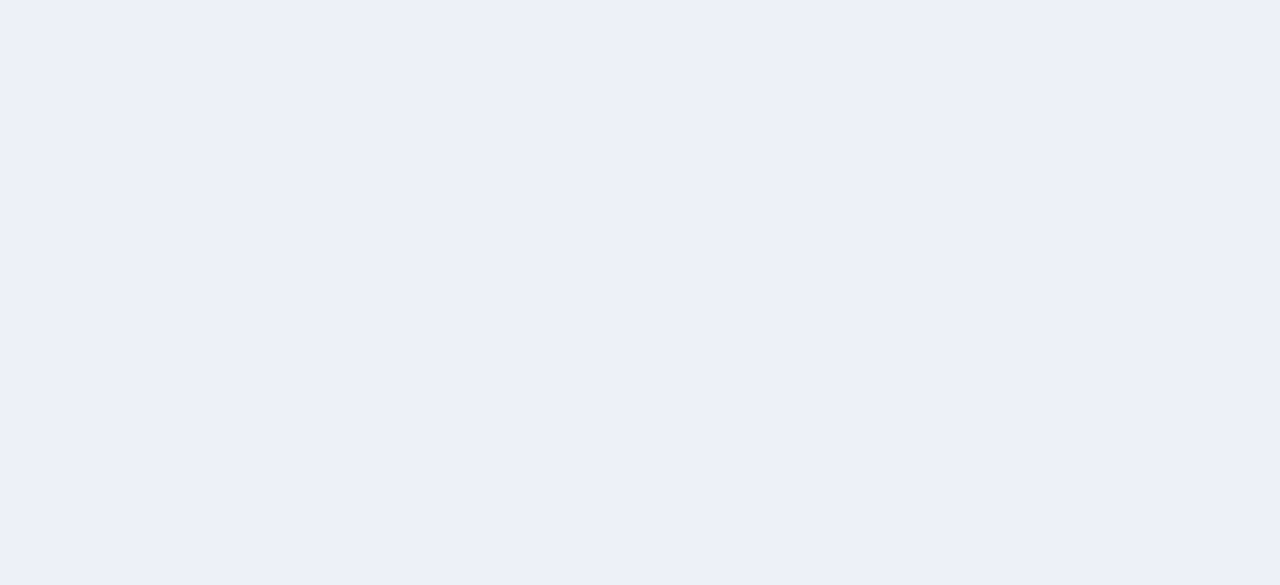 scroll, scrollTop: 0, scrollLeft: 0, axis: both 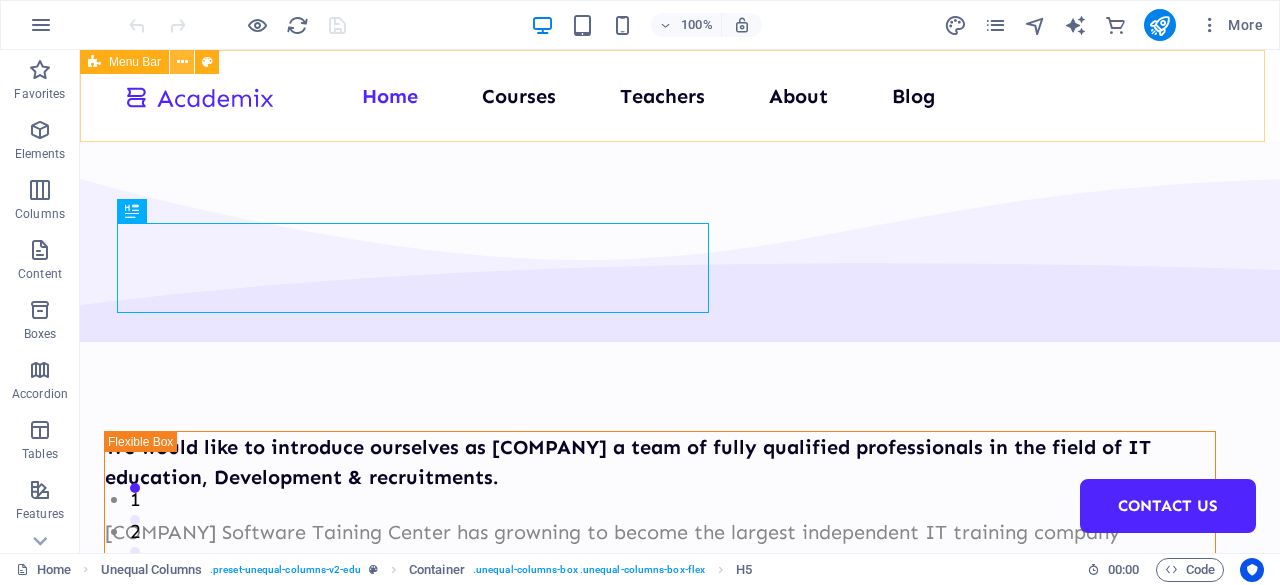 click at bounding box center (182, 62) 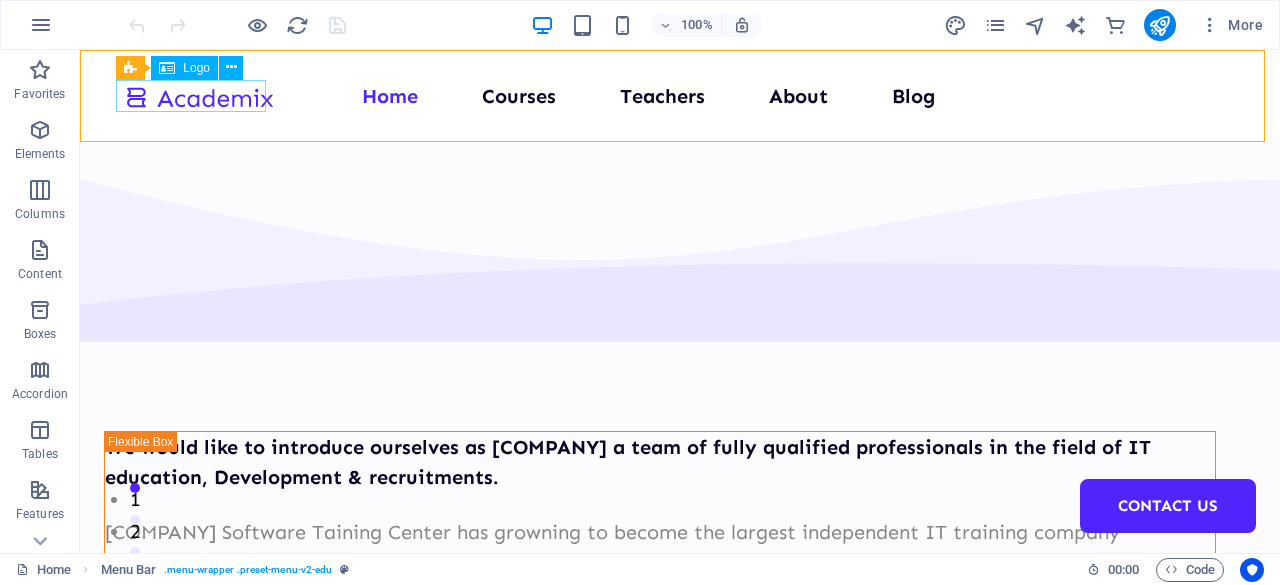 click on "Logo" at bounding box center (196, 68) 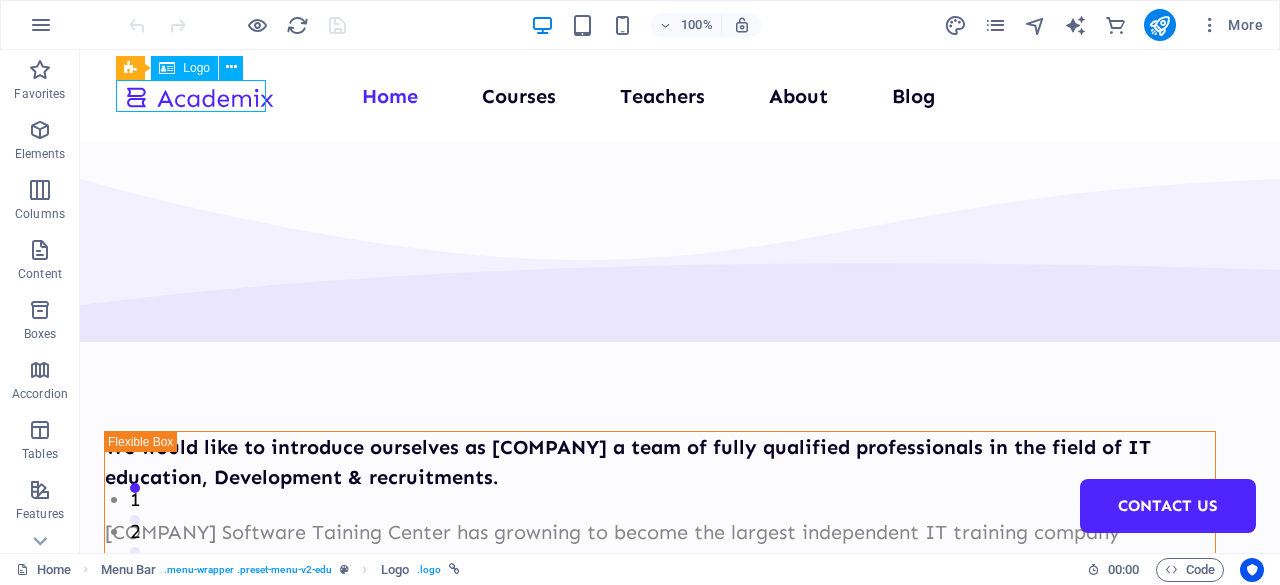 click on "Logo" at bounding box center [184, 68] 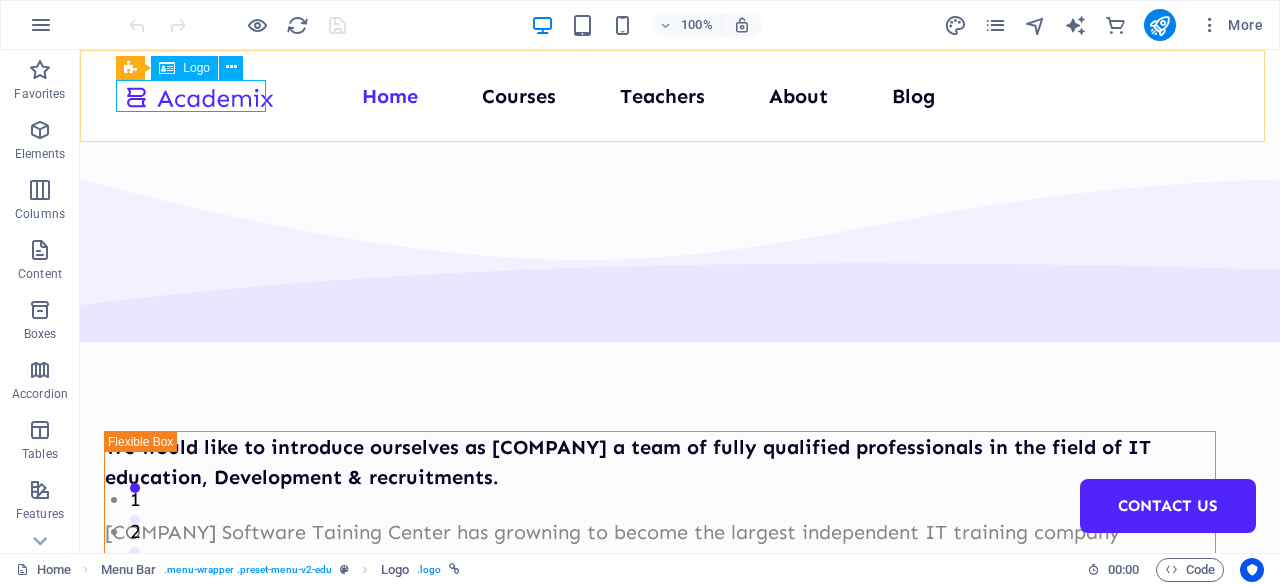 click at bounding box center [167, 68] 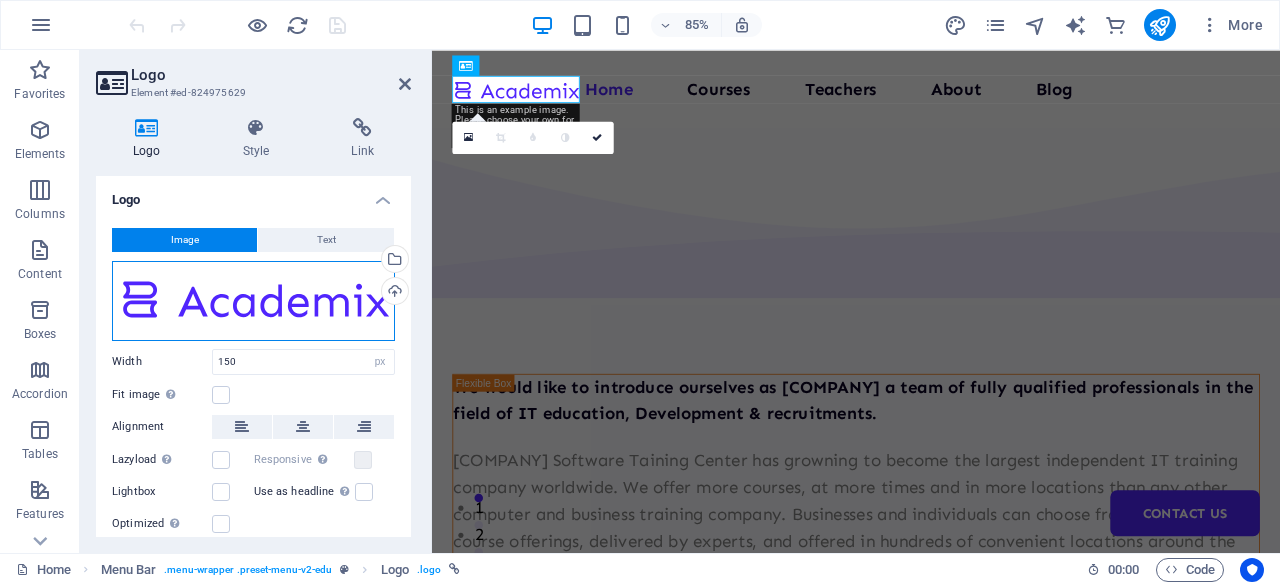 click on "Drag files here, click to choose files or select files from Files or our free stock photos & videos" at bounding box center (253, 301) 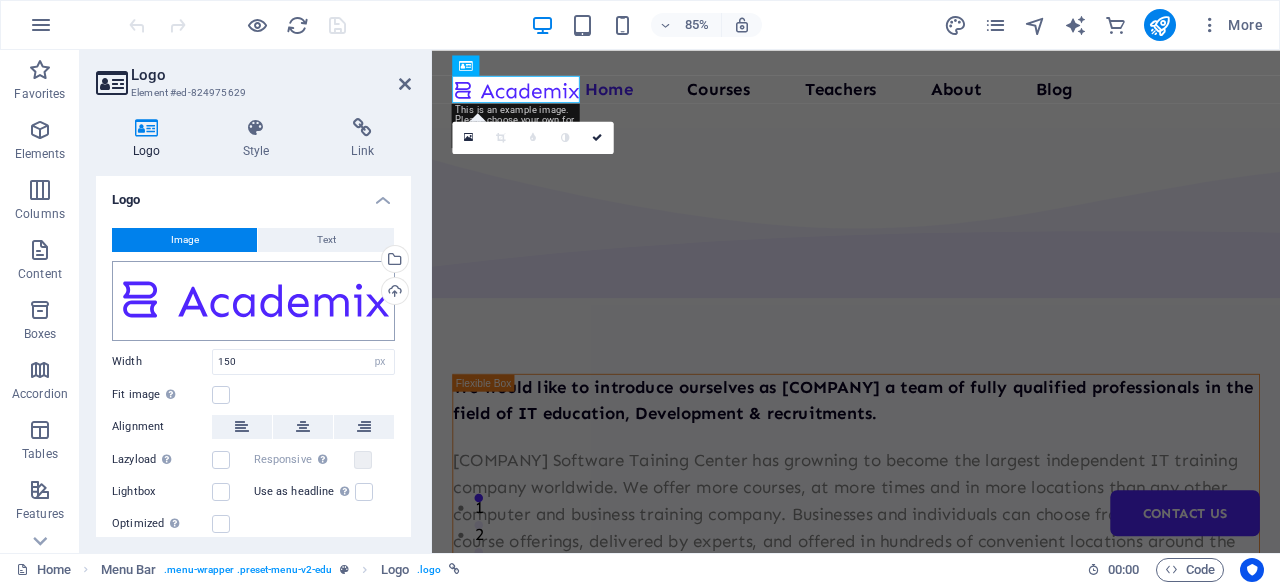click on "mymiit.com Home Favorites Elements Columns Content Boxes Accordion Tables Features Images Slider Header Footer Forms Marketing Collections Commerce Logo Element #[ID] Logo Style Link Logo Image Text Drag files here, click to choose files or select files from Files or our free stock photos & videos Select files from the file manager, stock photos, or upload file(s) Upload Width 150 Default auto px rem % em vh vw Fit image Automatically fit image to a fixed width and height Height Default auto px Alignment Lazyload Loading images after the page loads improves page speed. Responsive Automatically load retina image and smartphone optimized sizes. Lightbox Use as headline The image will be wrapped in an H1 headline tag. Useful for giving alternative text the weight of an H1 headline, e.g. for the logo. Leave unchecked if uncertain. Optimized Images are compressed to improve page speed. Position Direction Custom X offset 50 px %" at bounding box center (640, 292) 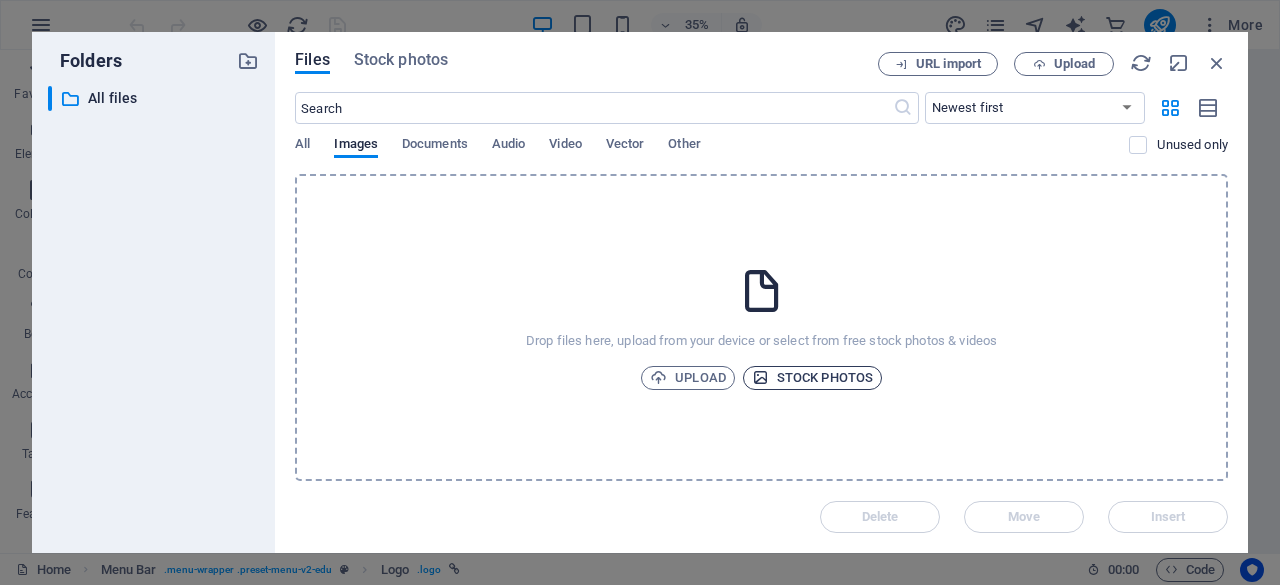 click on "Stock photos" at bounding box center [812, 378] 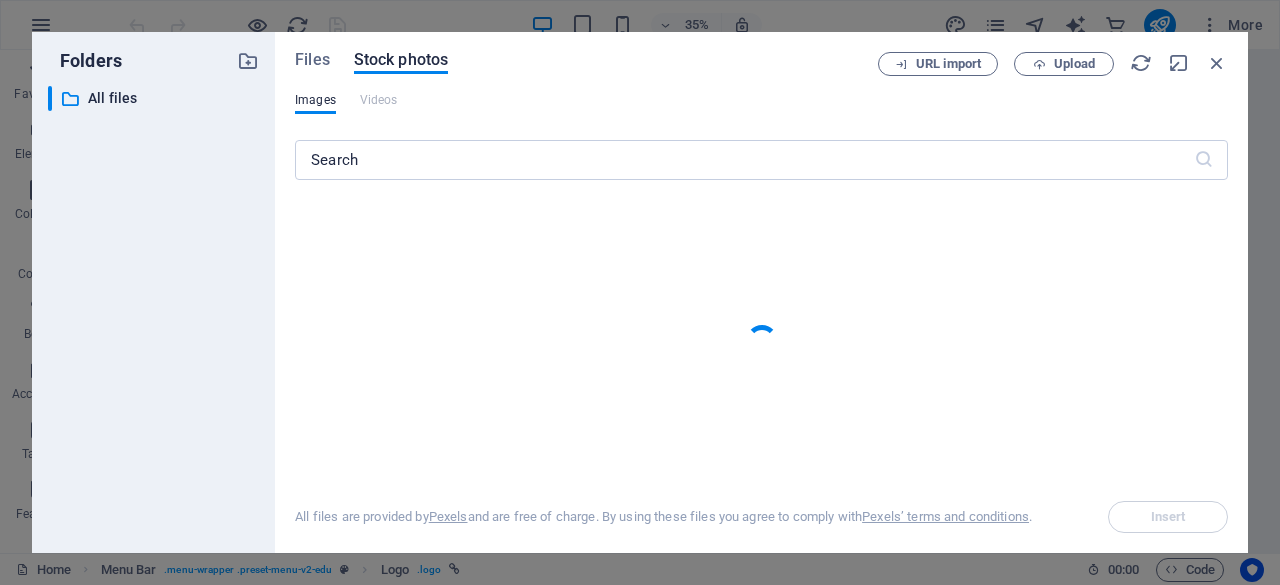 click at bounding box center [761, 340] 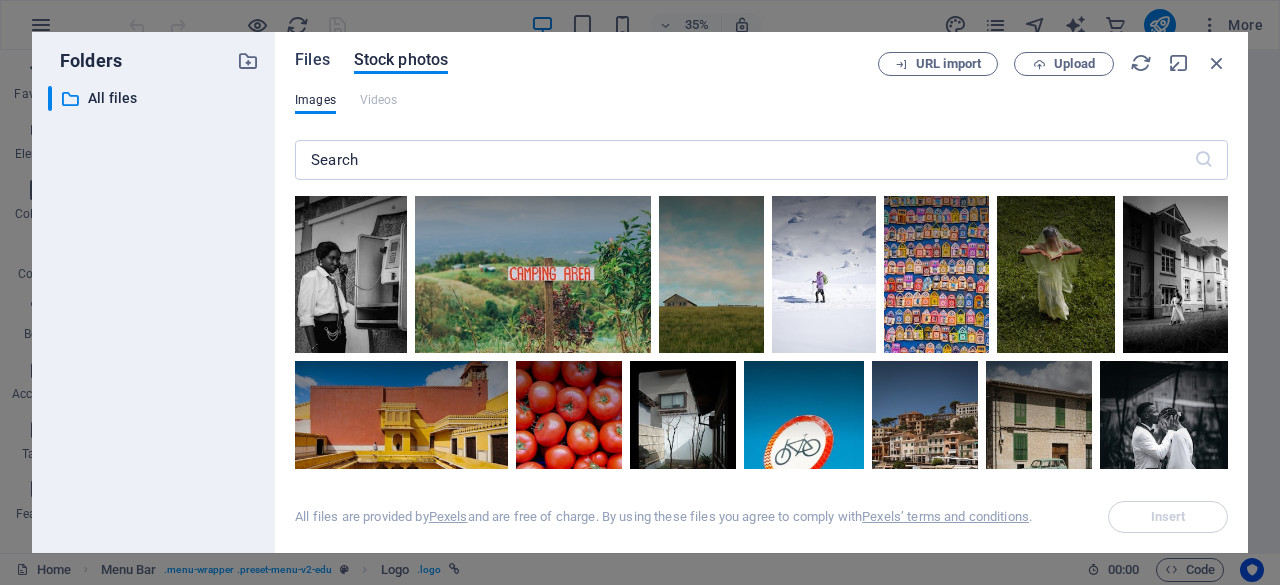 click on "Files" at bounding box center [312, 60] 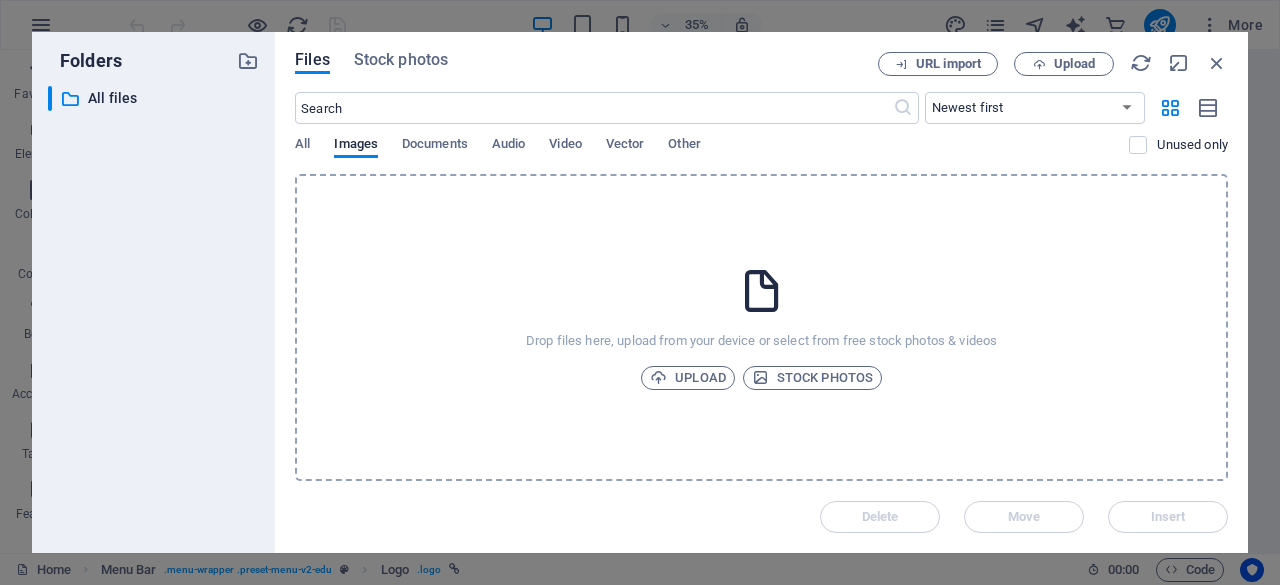 click on "Drop files here, upload from your device or select from free stock photos & videos Upload Stock photos" at bounding box center (761, 327) 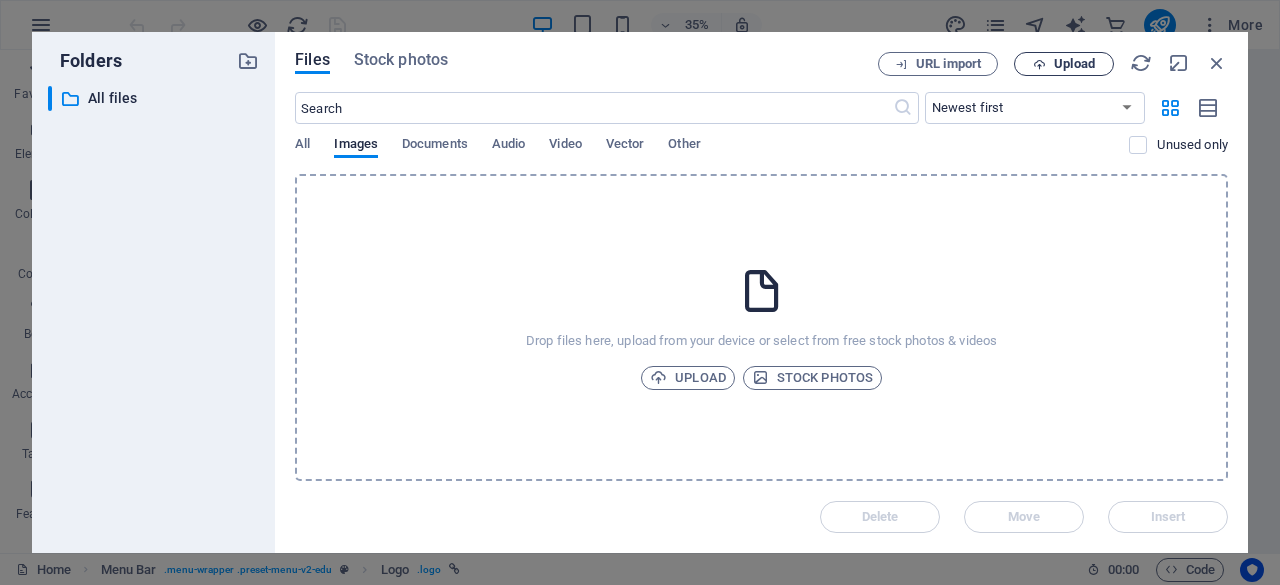 click on "Upload" at bounding box center (1074, 64) 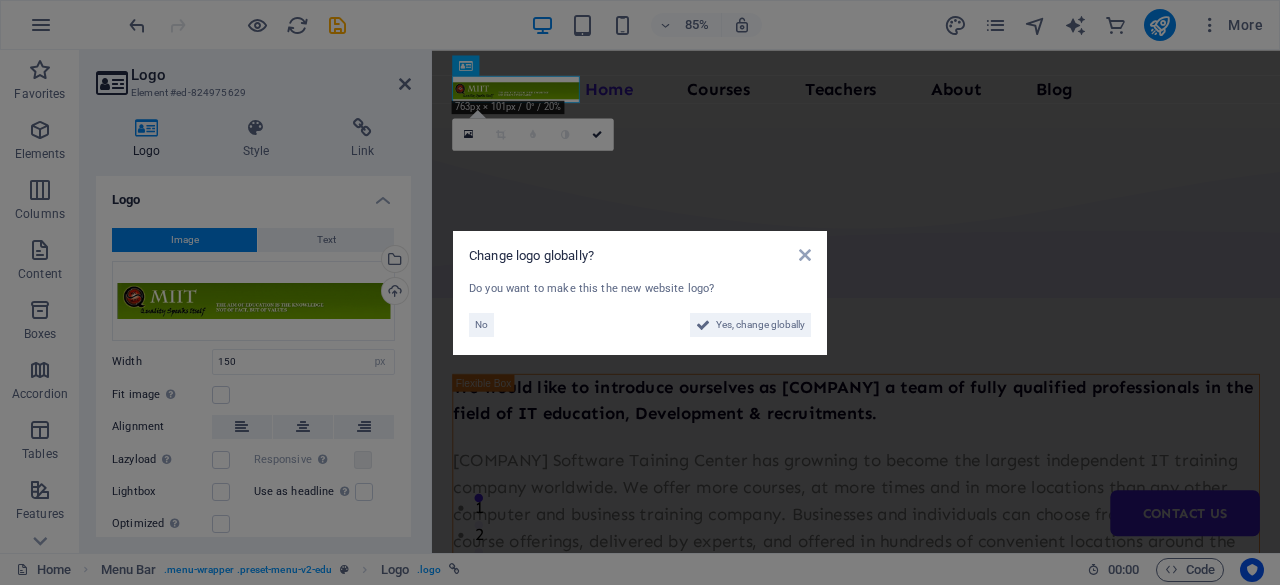 click on "No" at bounding box center (554, 325) 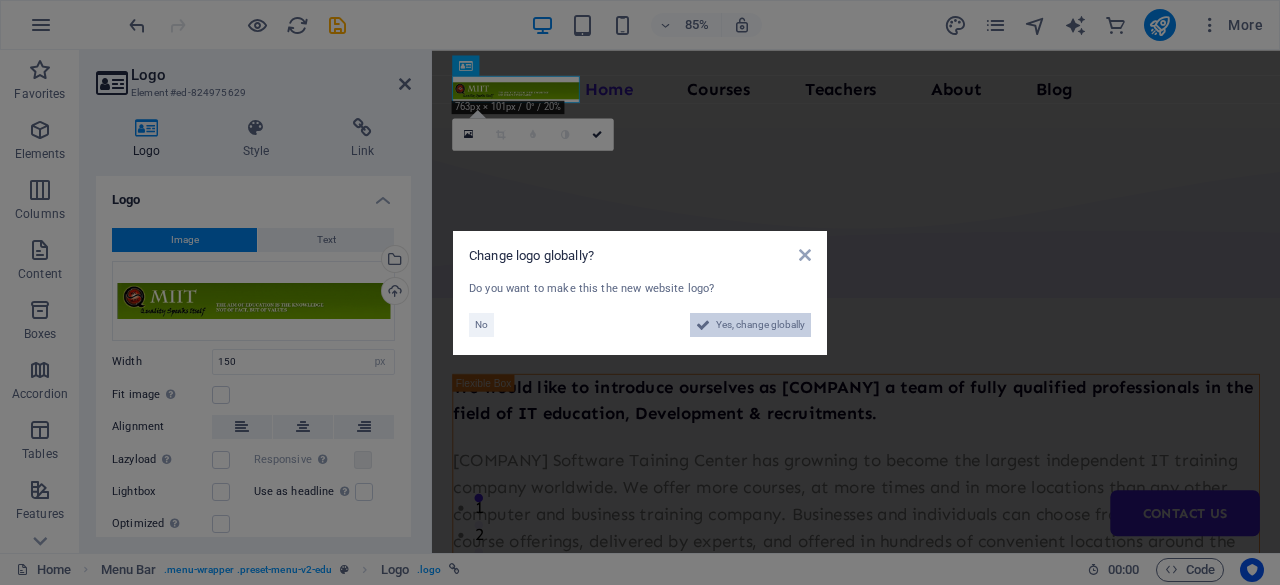click on "Yes, change globally" at bounding box center (760, 325) 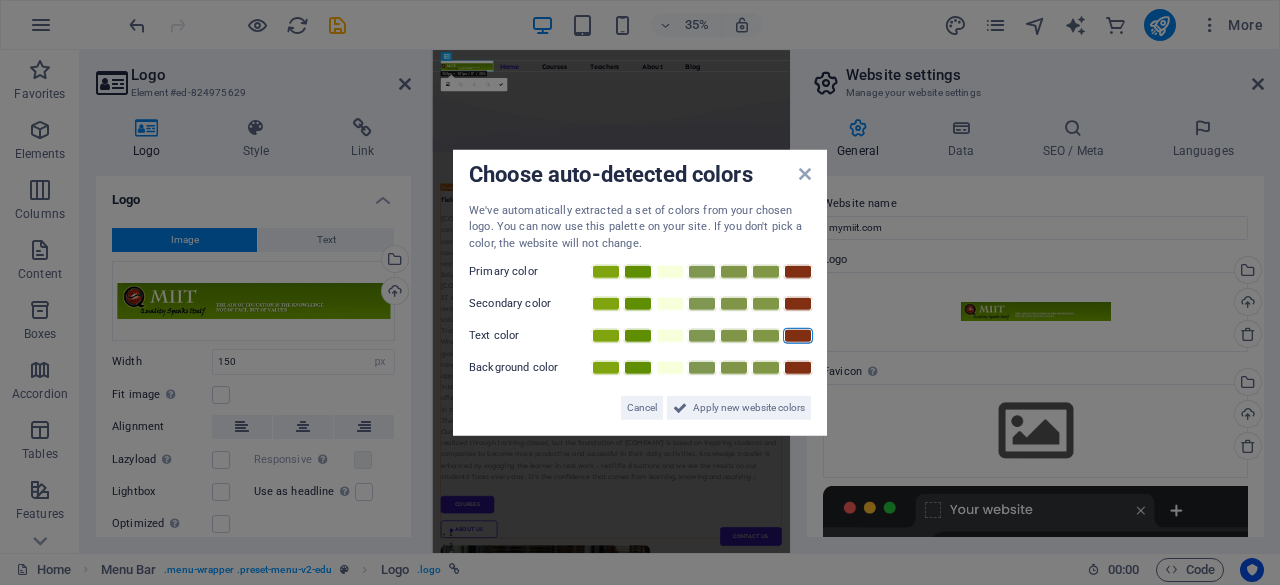 click at bounding box center [798, 336] 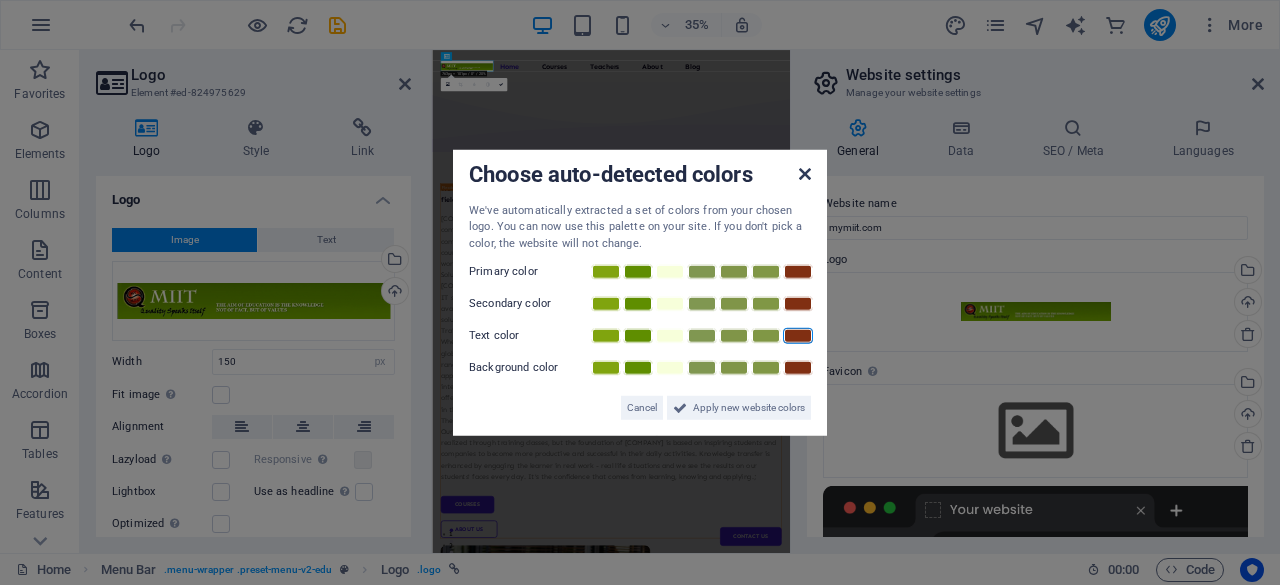 click at bounding box center [805, 173] 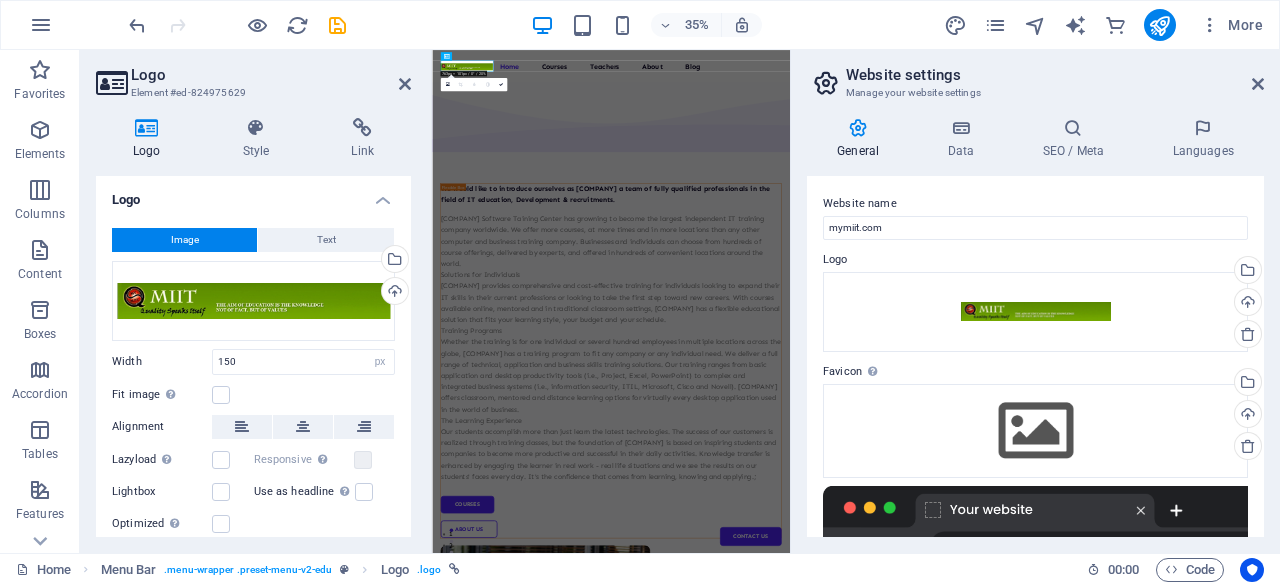 click at bounding box center (1035, 526) 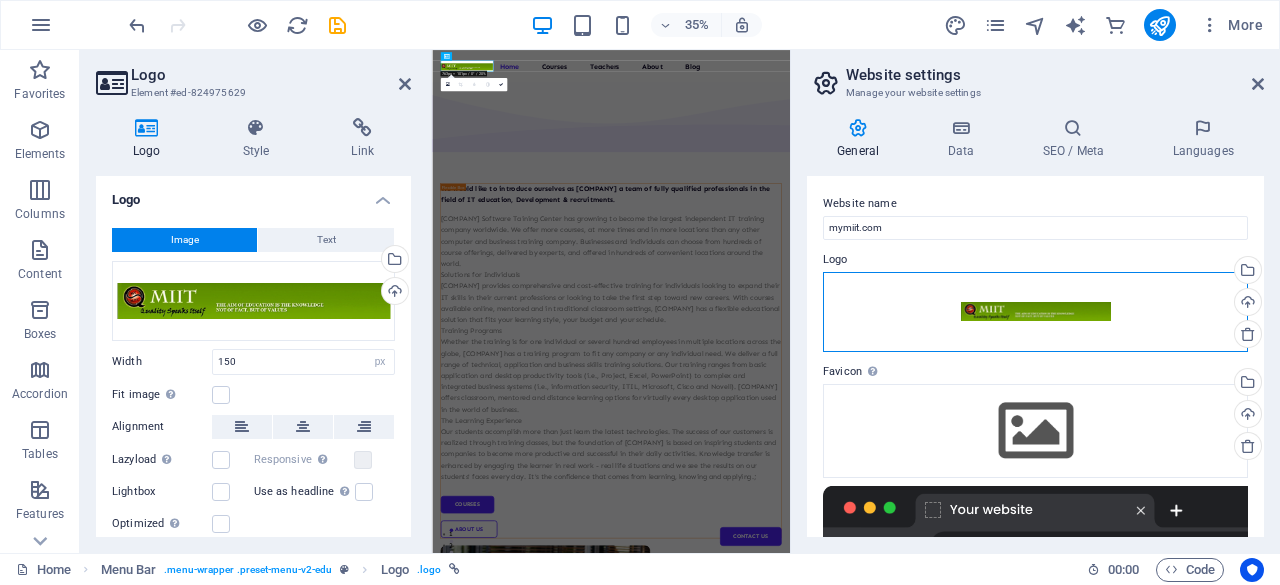 click on "Drag files here, click to choose files or select files from Files or our free stock photos & videos" at bounding box center (1035, 312) 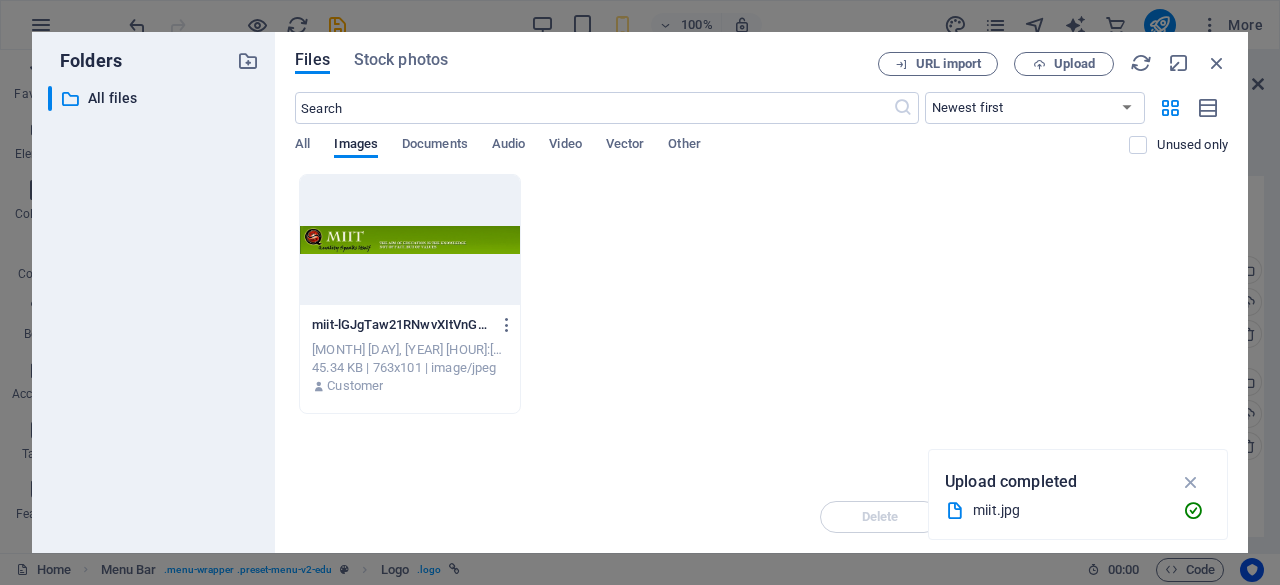 click at bounding box center (410, 240) 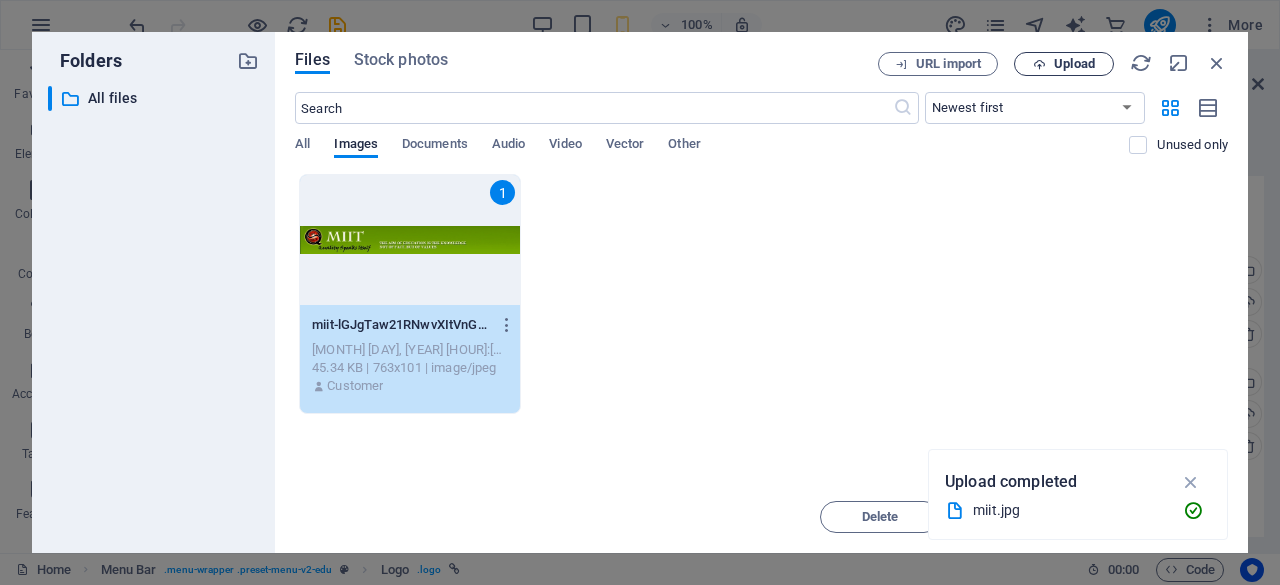 click on "Upload" at bounding box center (1074, 64) 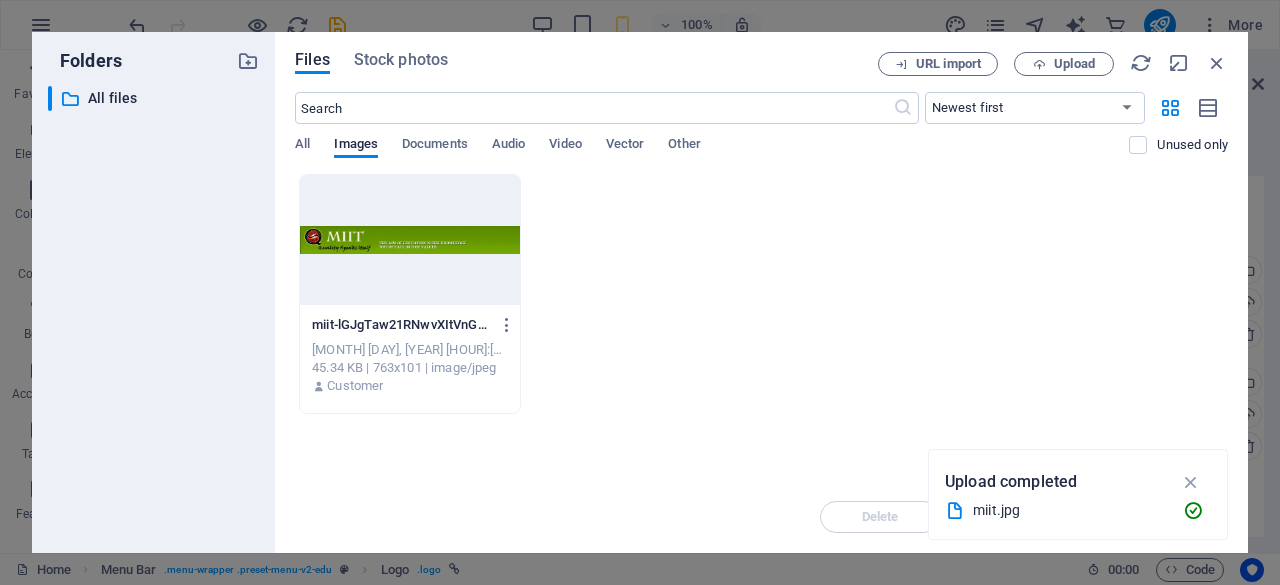 click on "All Images Documents Audio Video Vector Other" at bounding box center (712, 155) 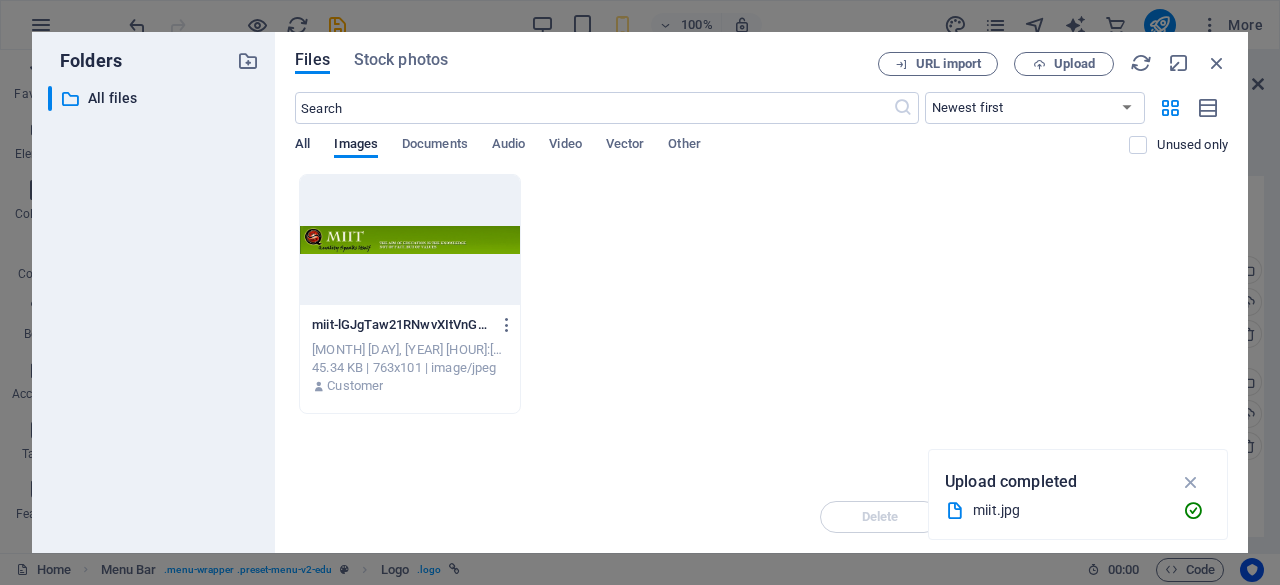 click on "All" at bounding box center (302, 146) 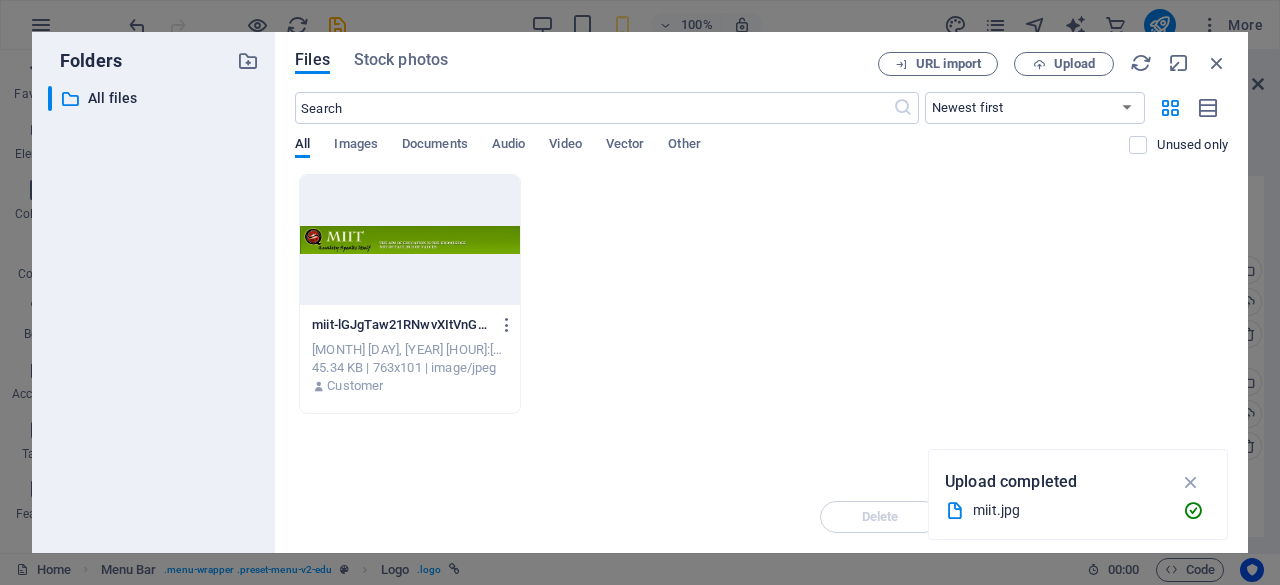click on "[MONTH] [DAY], [YEAR] [HOUR]:[MINUTE] [AM/PM]" at bounding box center [410, 350] 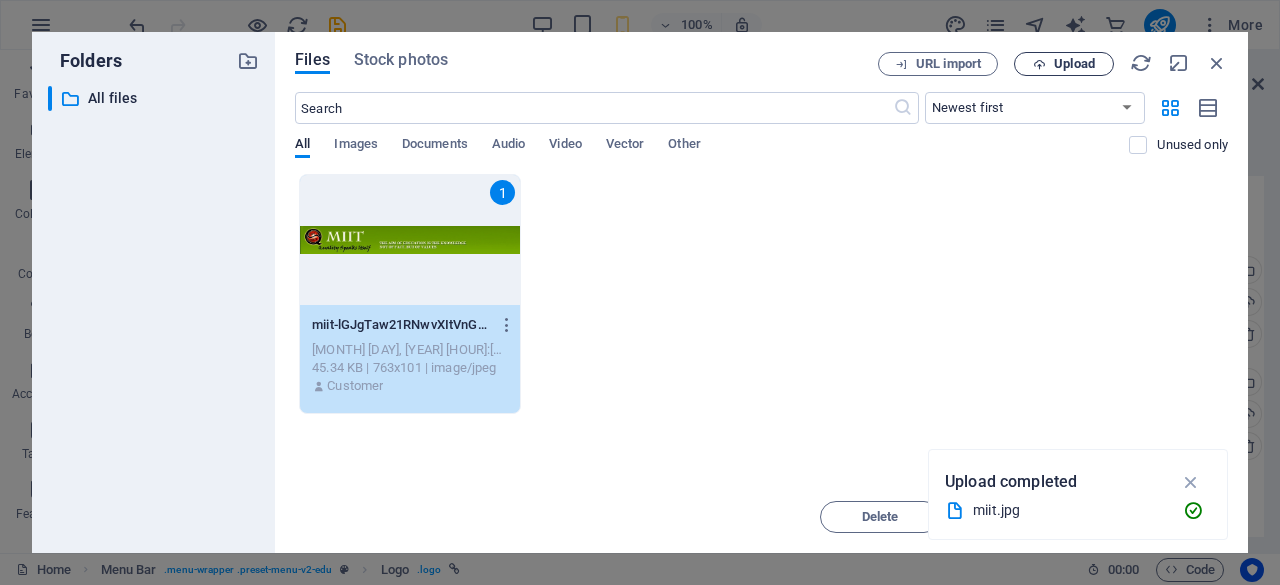 click on "Upload" at bounding box center (1074, 64) 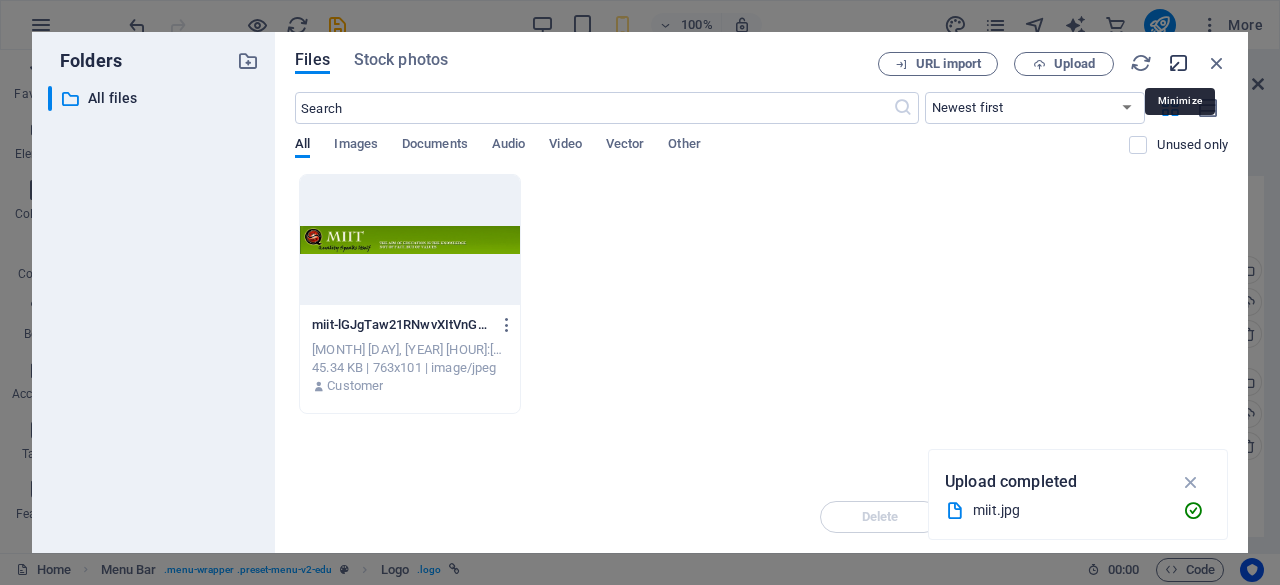 click at bounding box center (1179, 63) 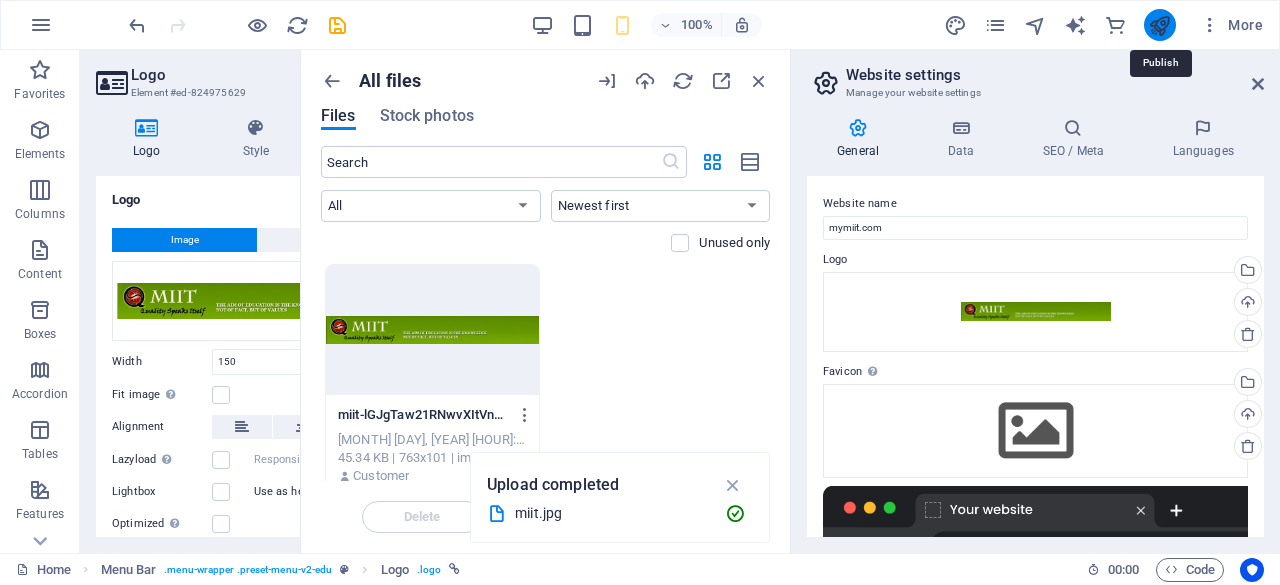 click at bounding box center [1159, 25] 